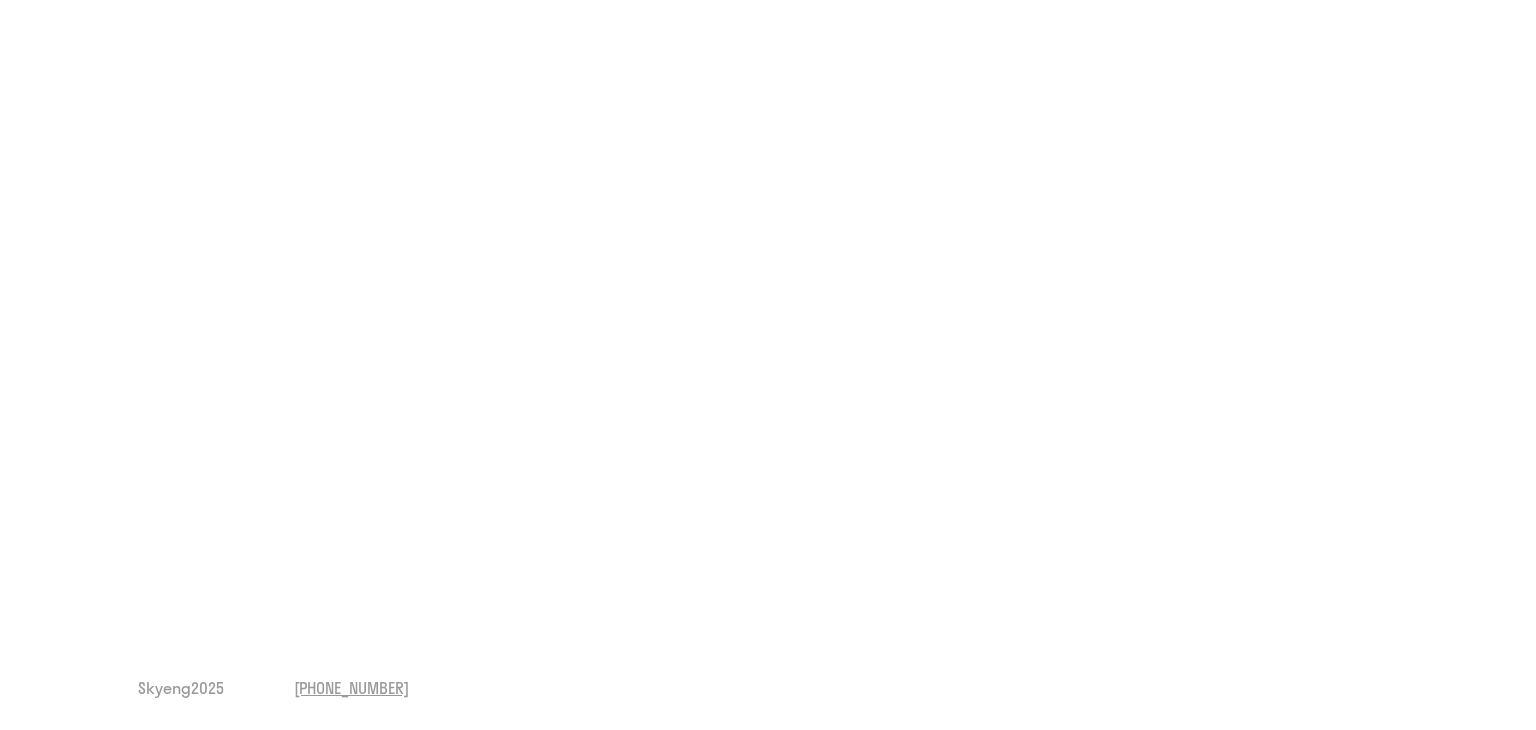 scroll, scrollTop: 0, scrollLeft: 0, axis: both 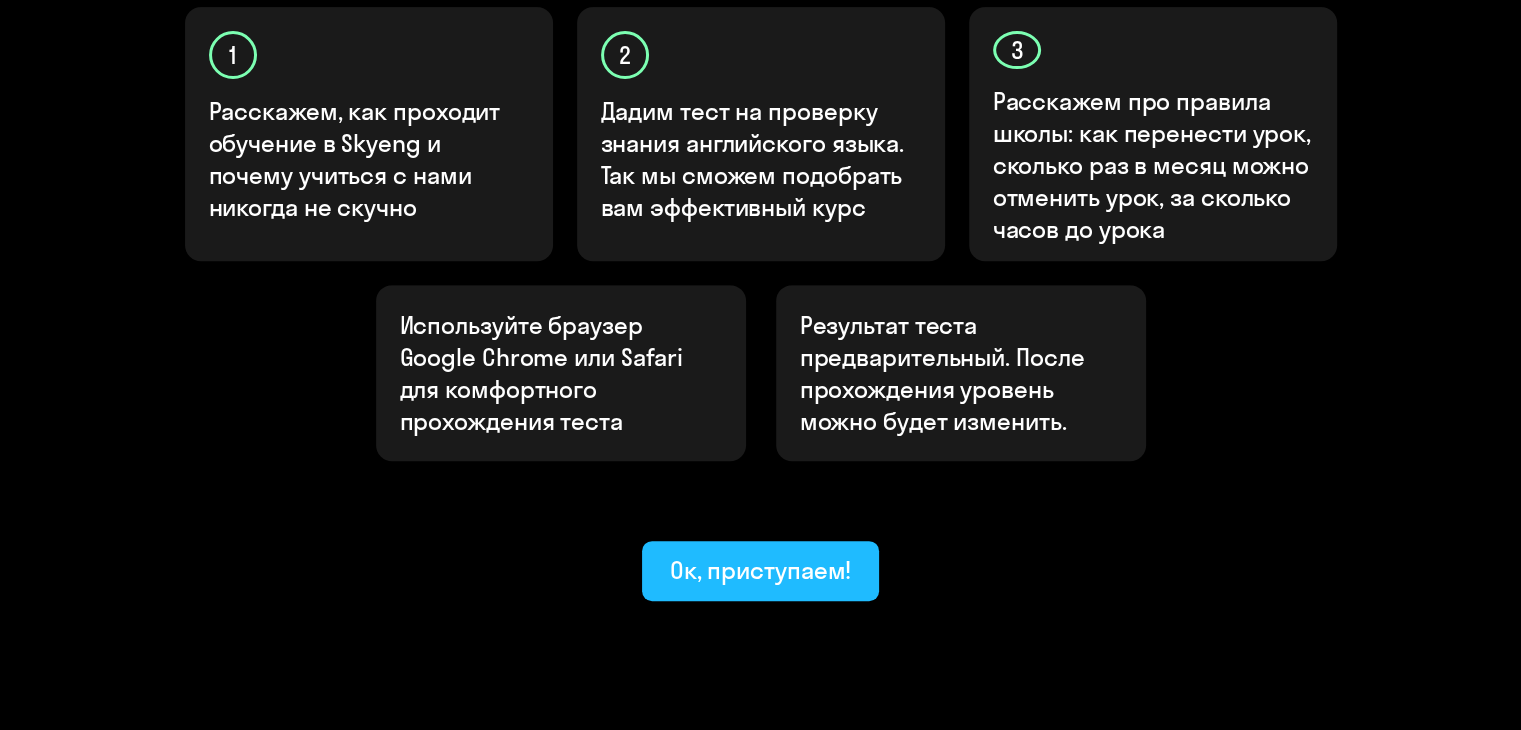 click on "Ок, приступаем!" 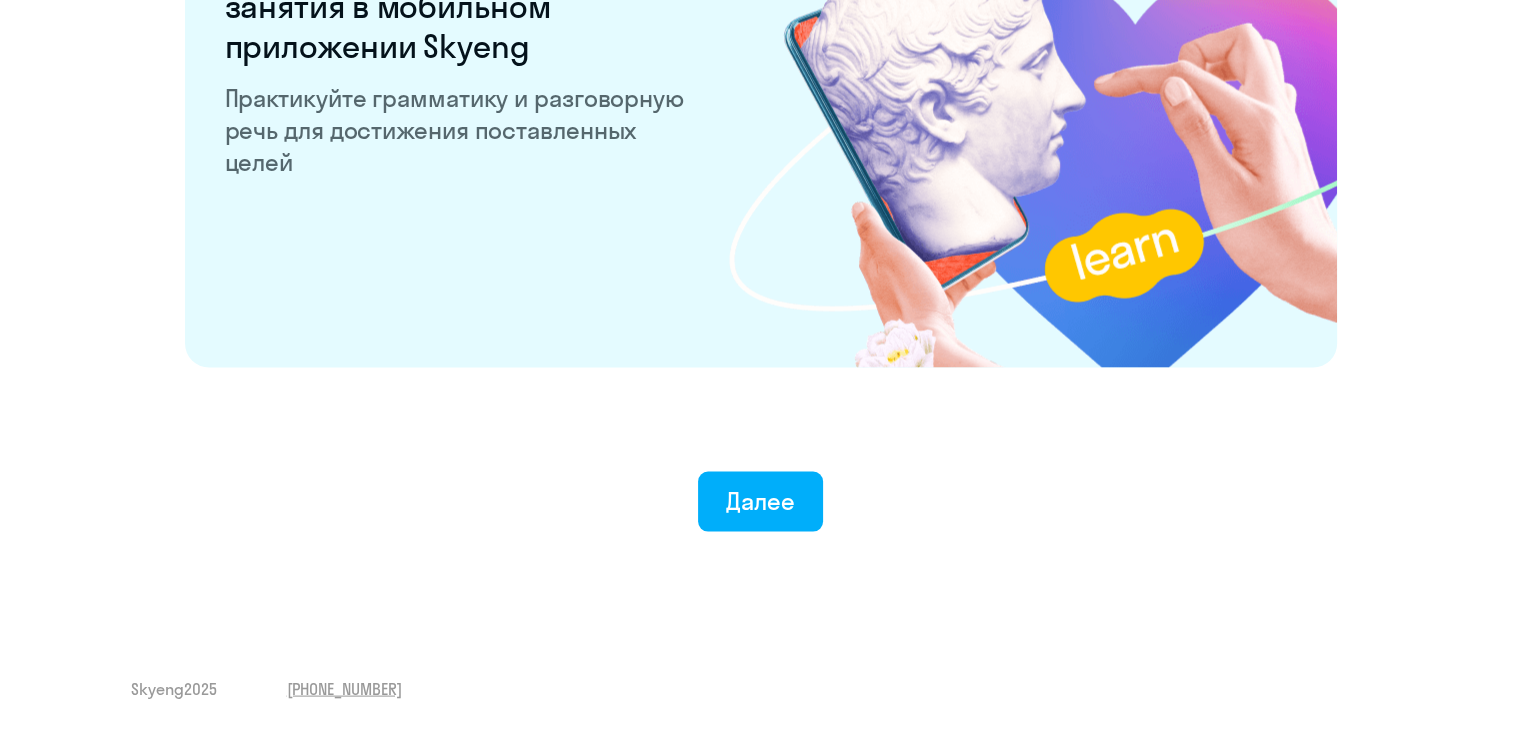scroll, scrollTop: 3905, scrollLeft: 0, axis: vertical 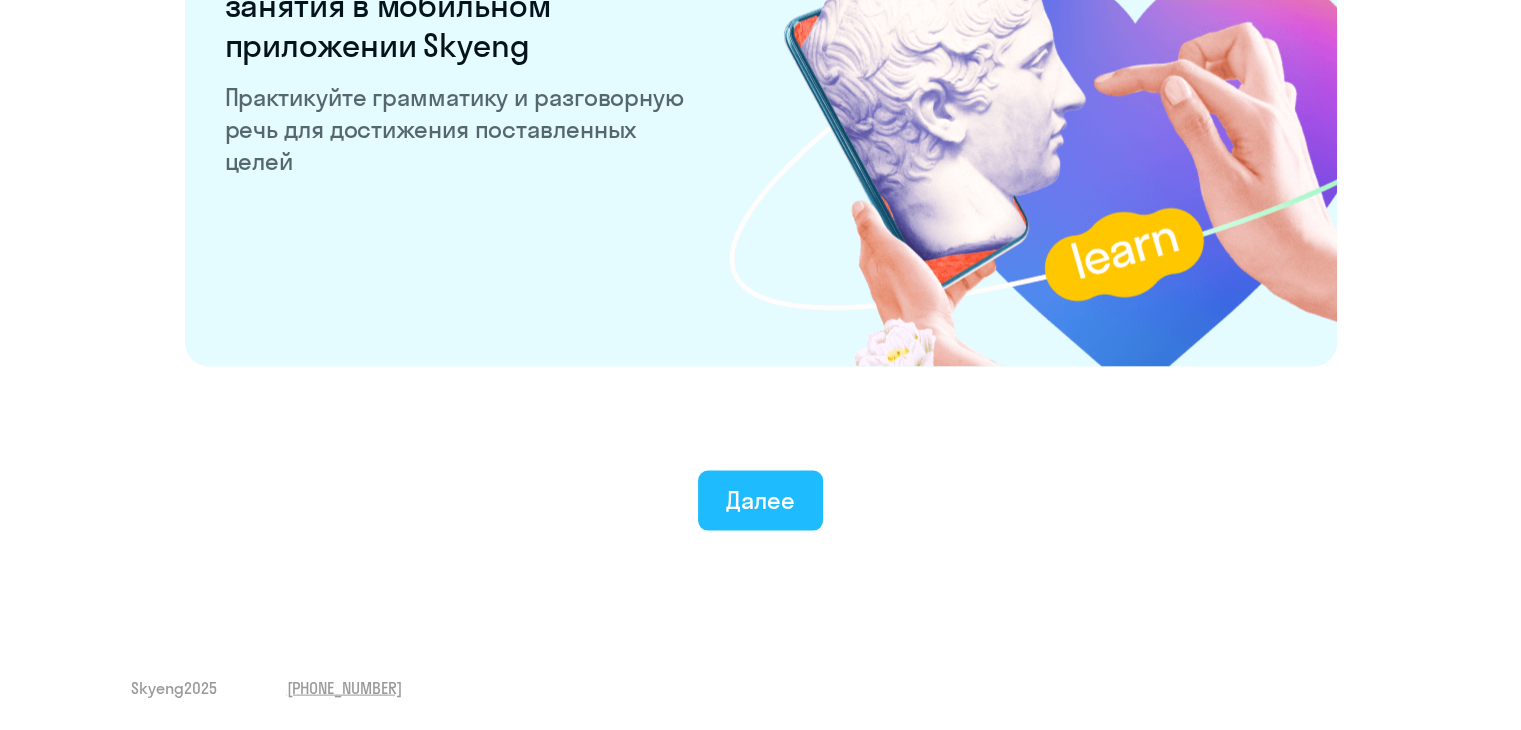click on "Далее" 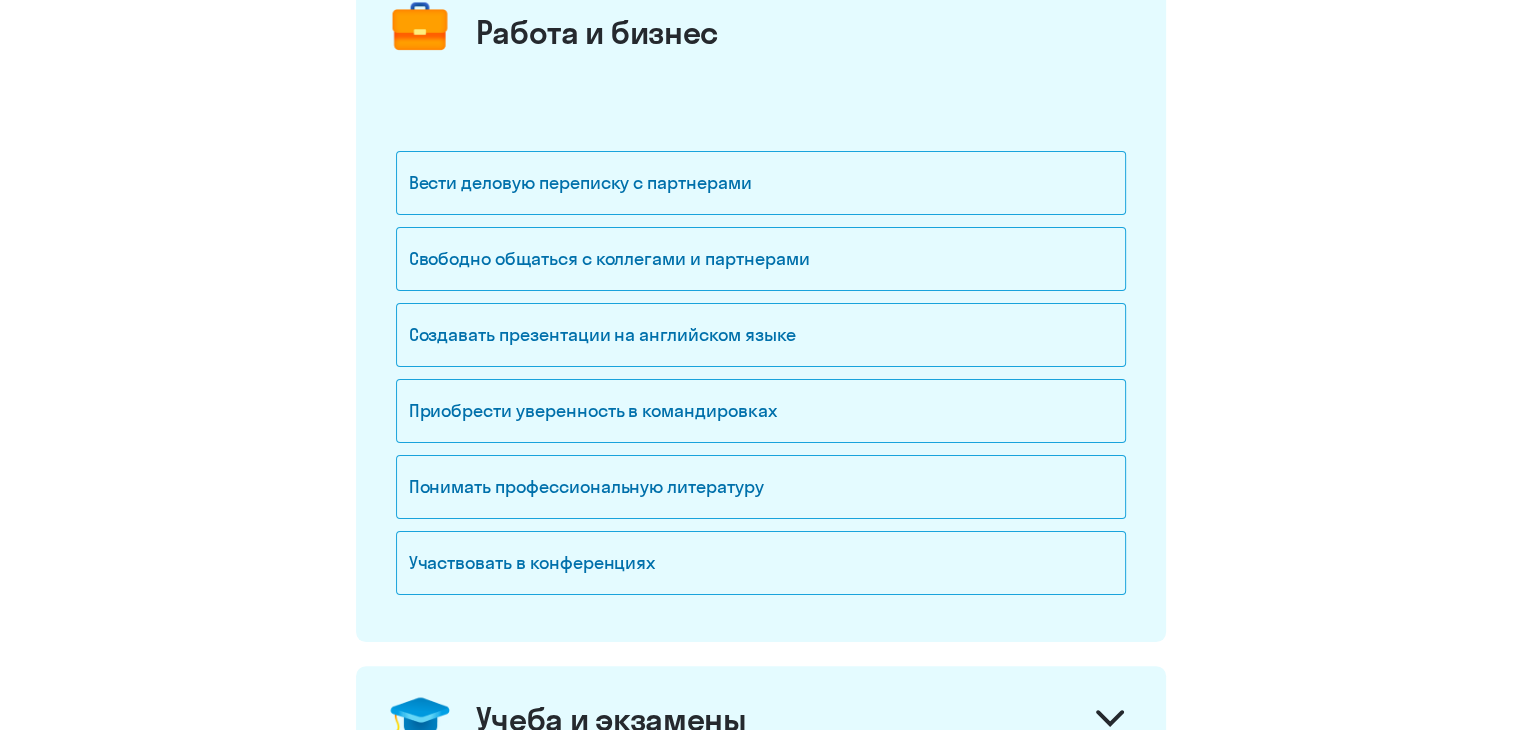 scroll, scrollTop: 300, scrollLeft: 0, axis: vertical 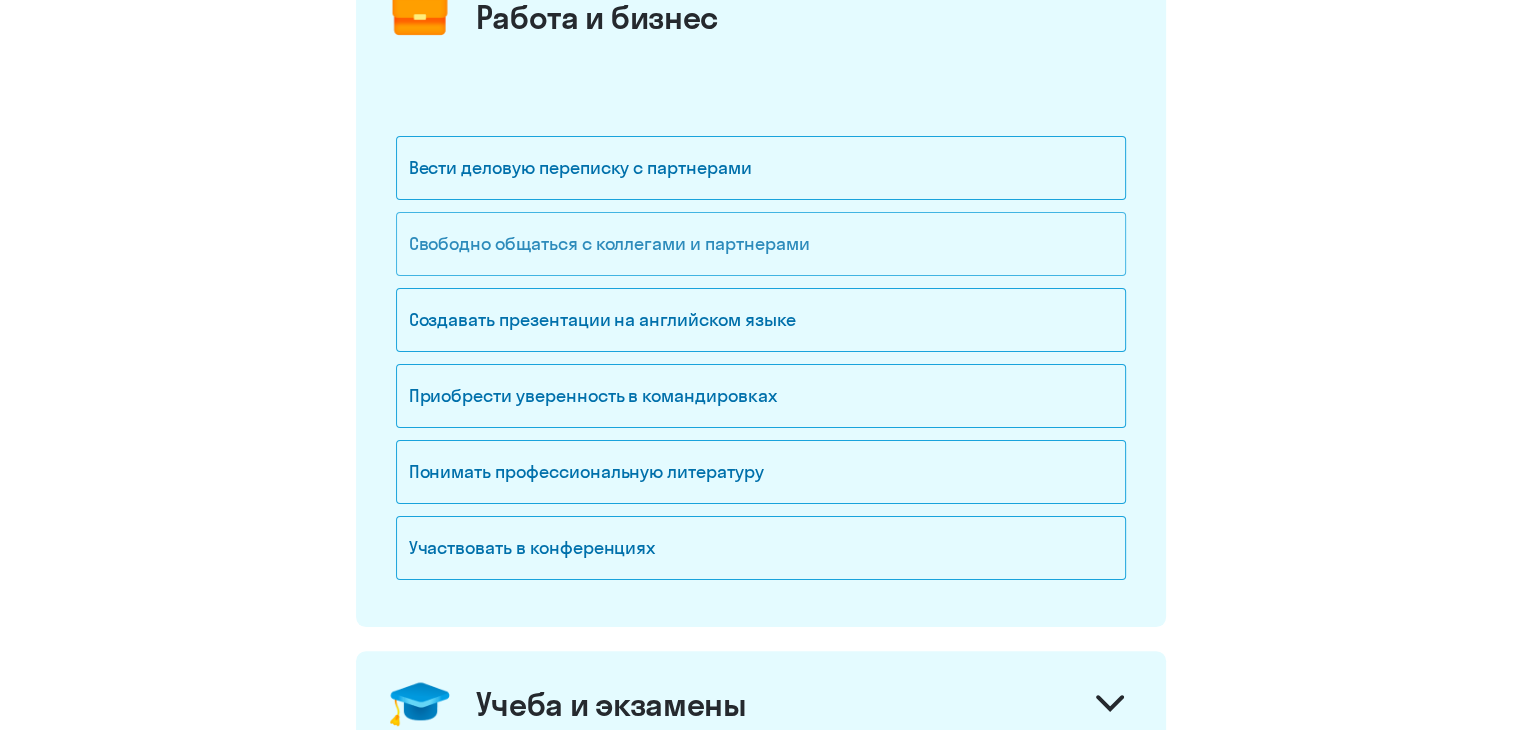 click on "Свободно общаться с коллегами и партнерами" 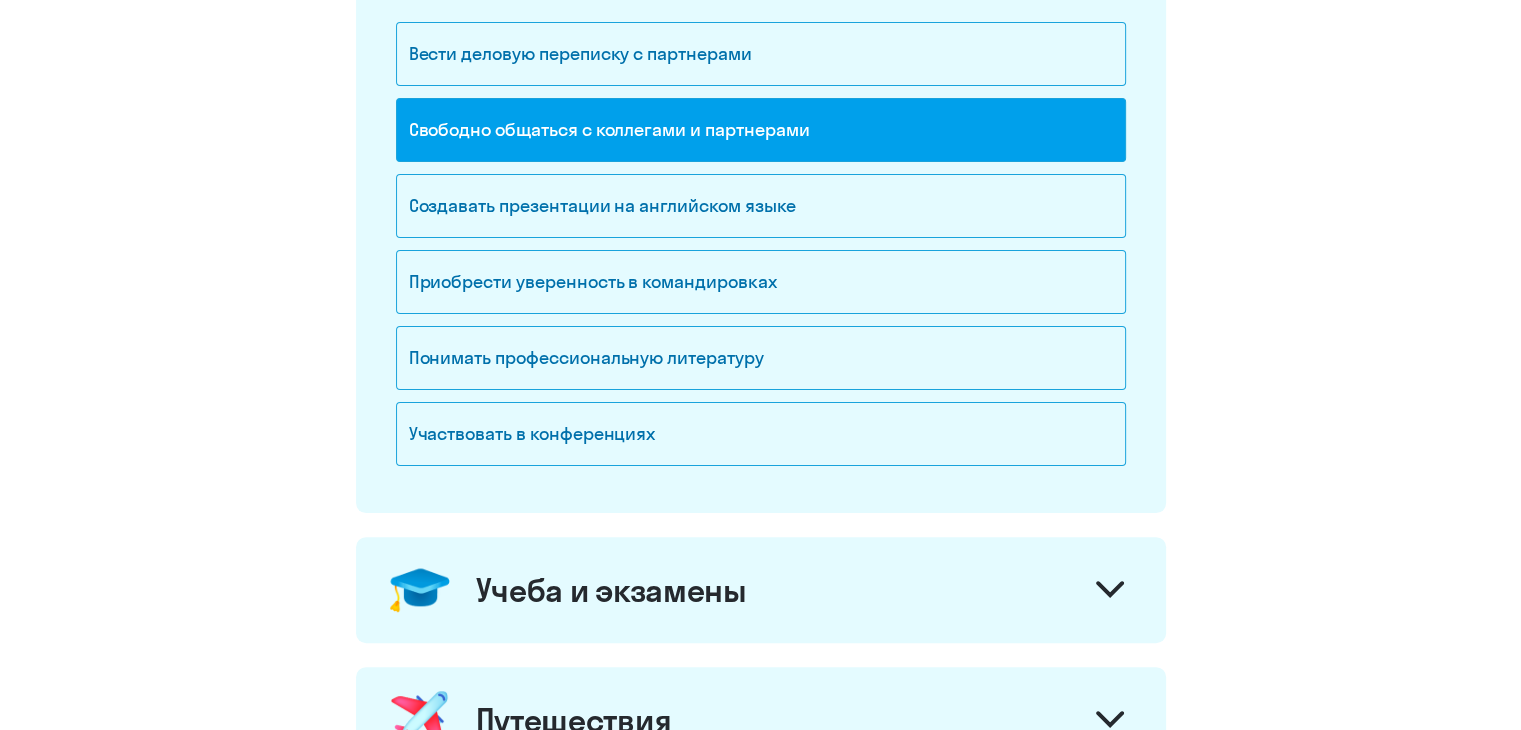 scroll, scrollTop: 500, scrollLeft: 0, axis: vertical 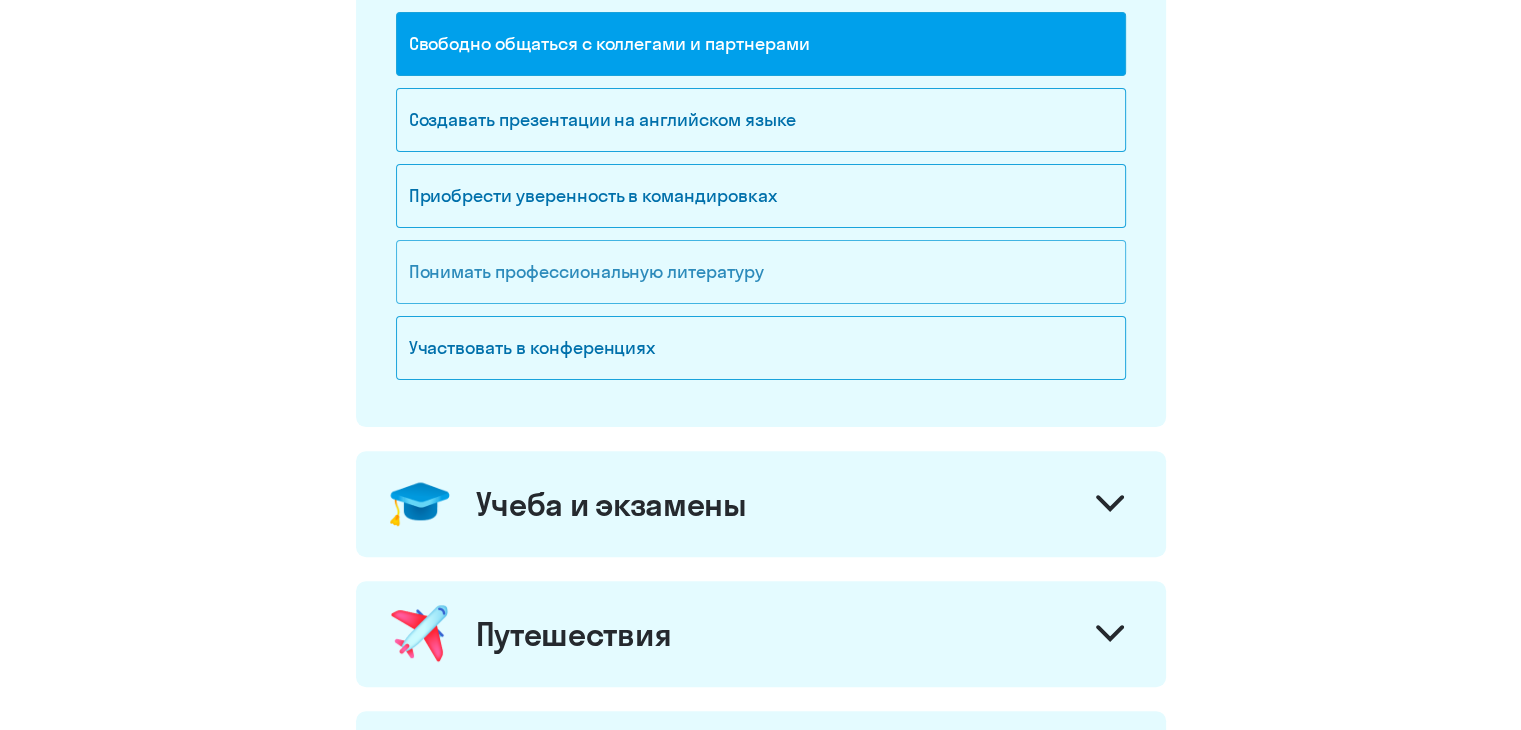 click on "Понимать профессиональную литературу" 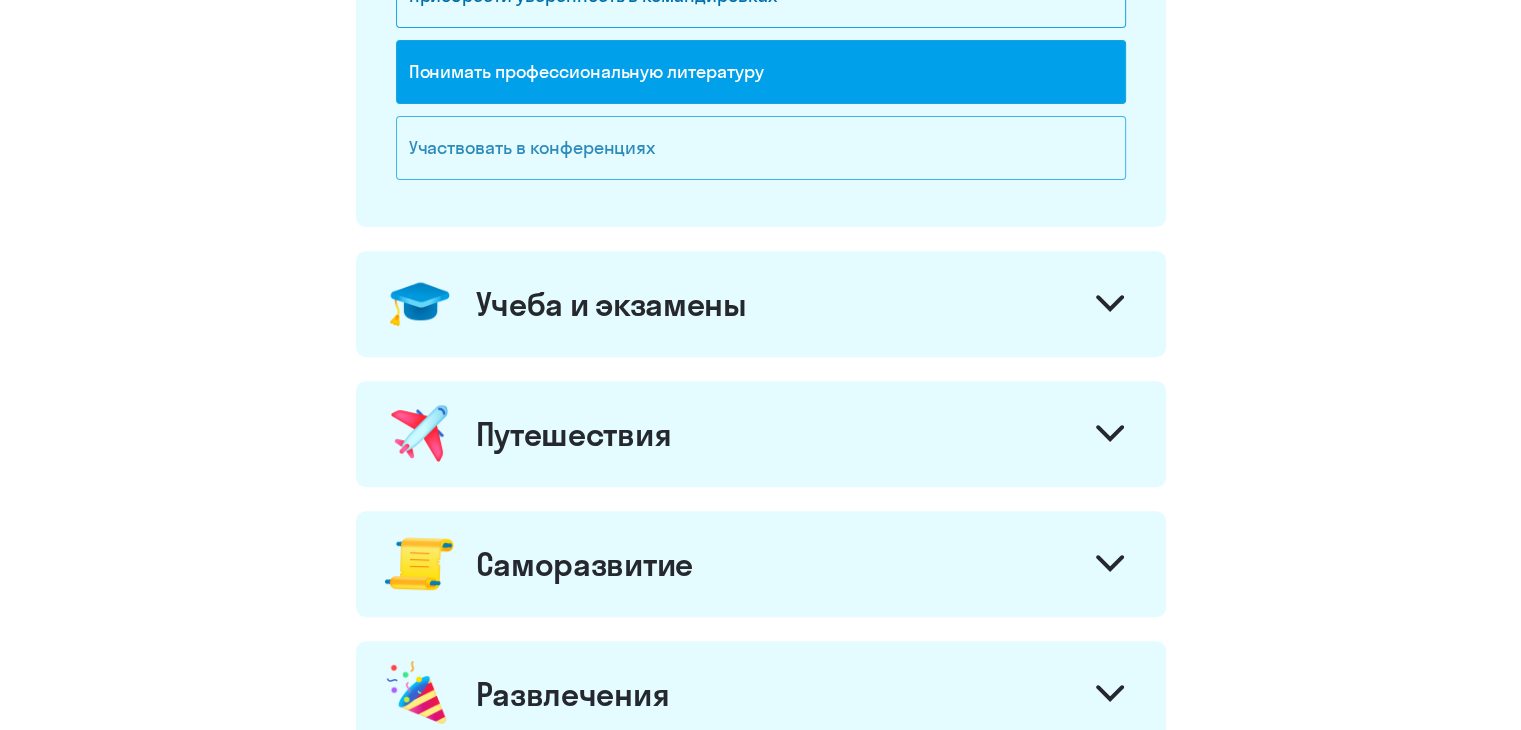 click on "Участвовать в конференциях" 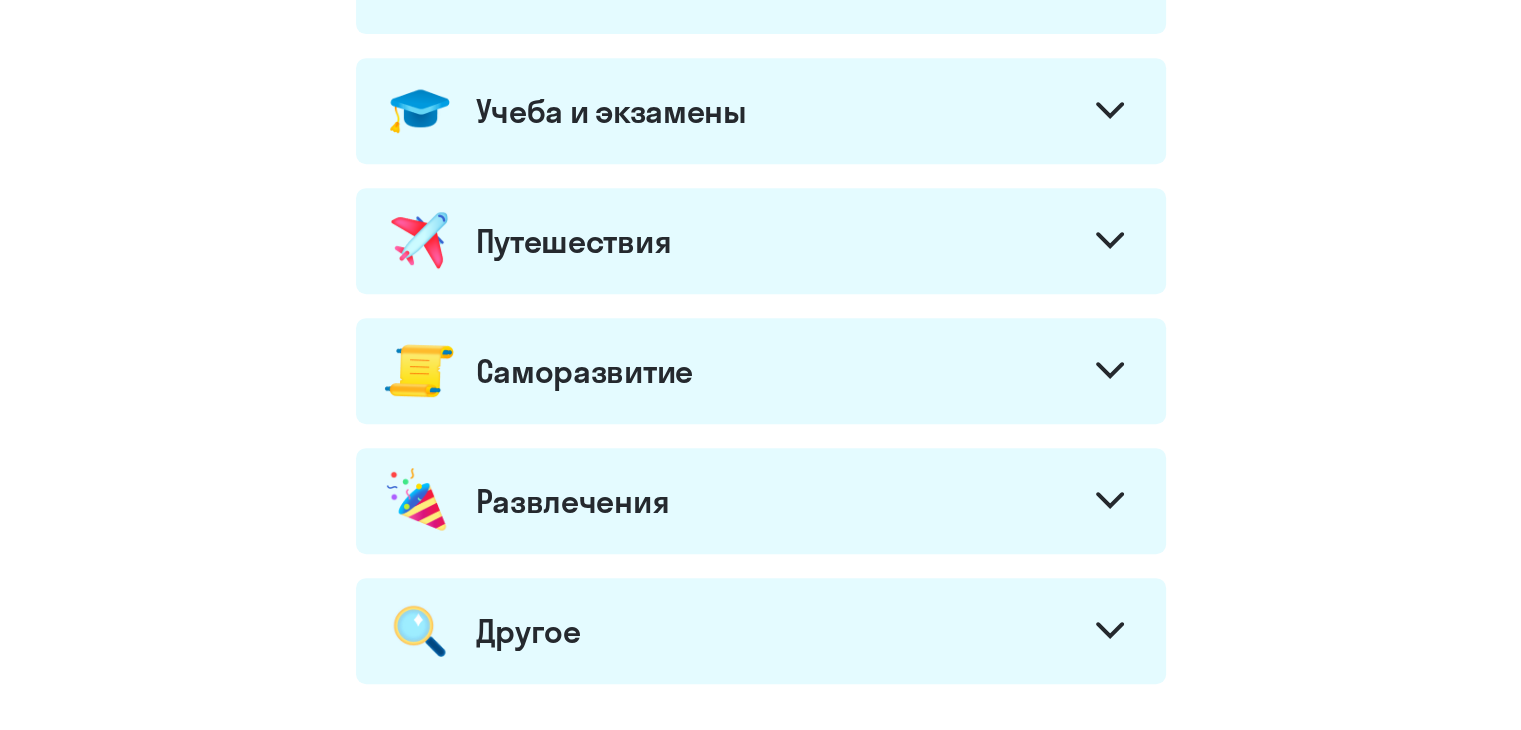 scroll, scrollTop: 900, scrollLeft: 0, axis: vertical 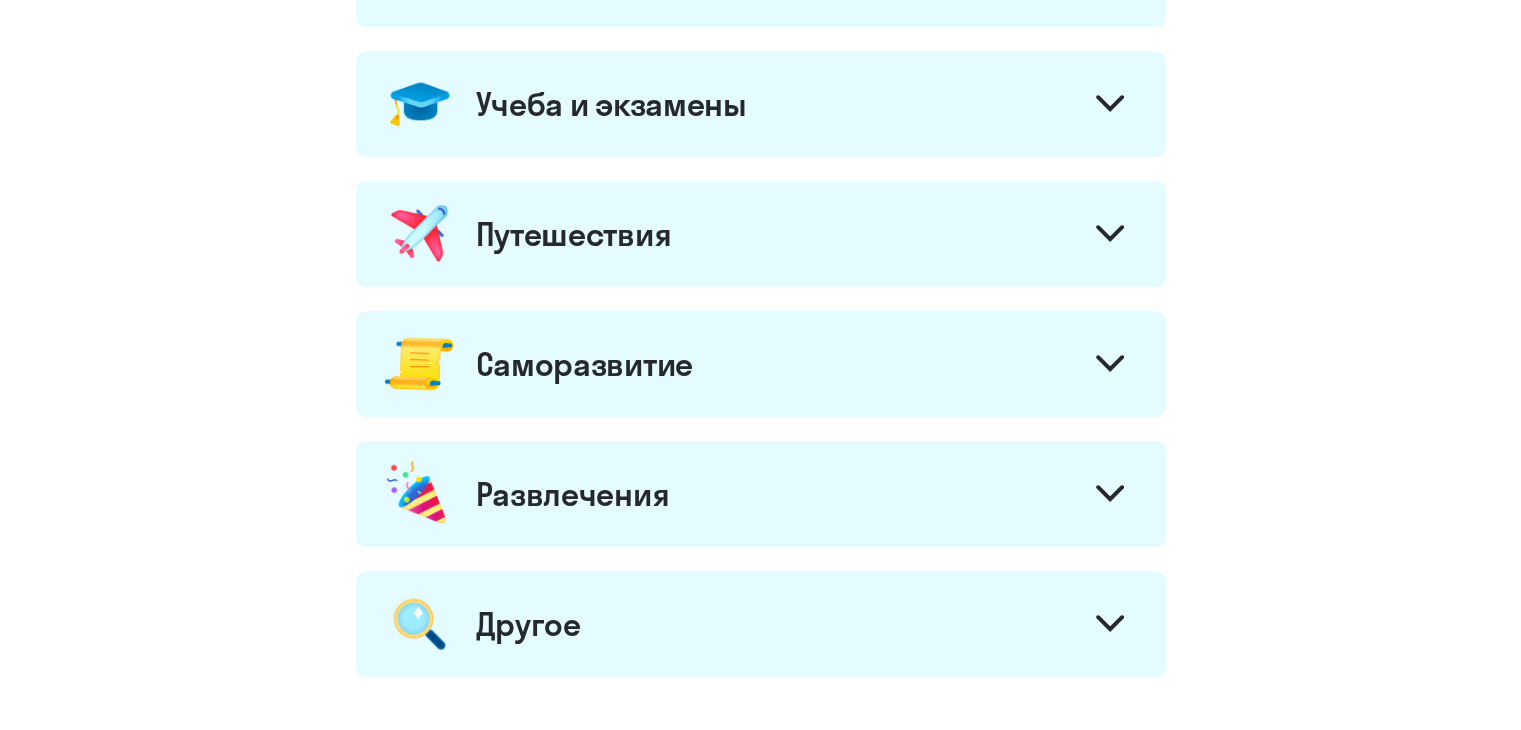 click on "Учеба и экзамены" 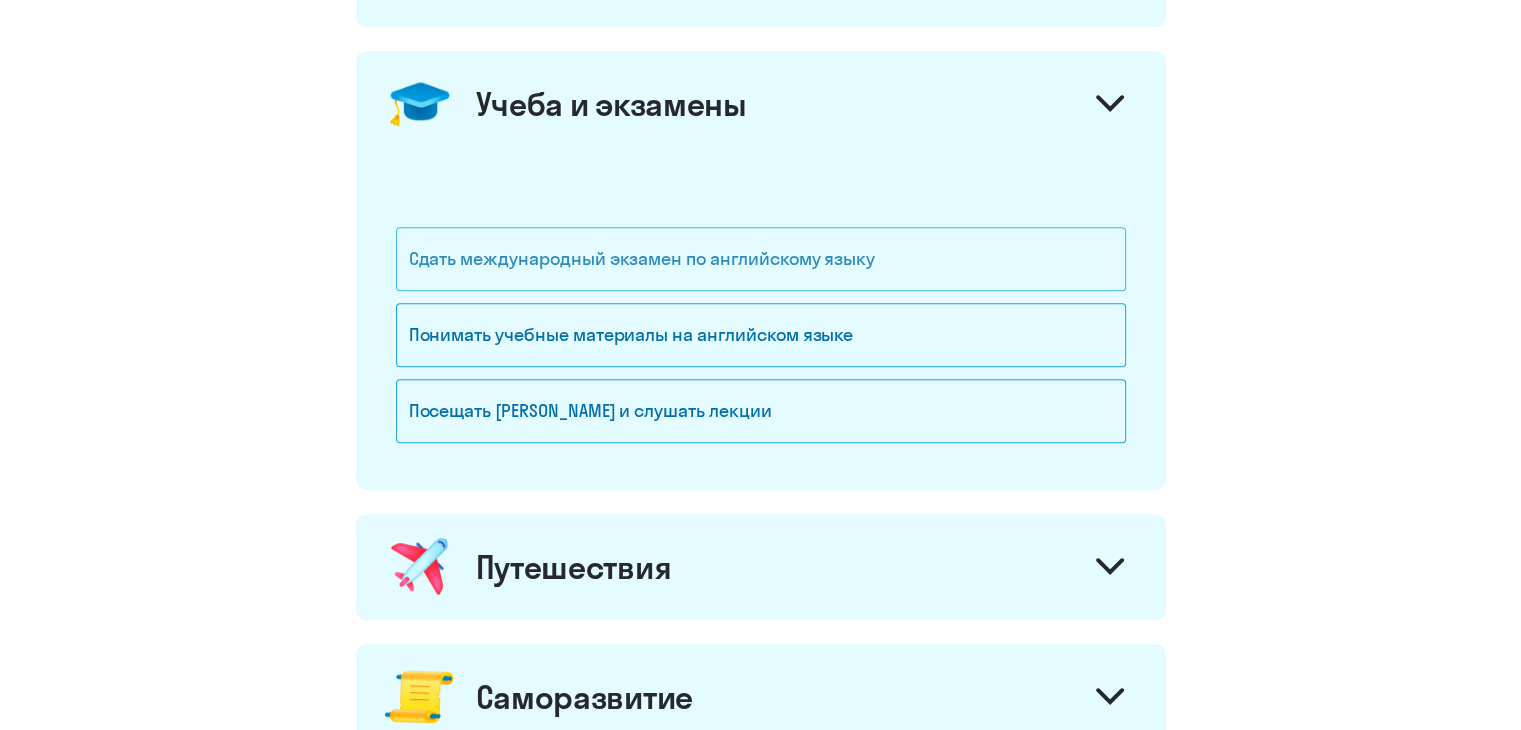 click on "Сдать международный экзамен по английскому языку" 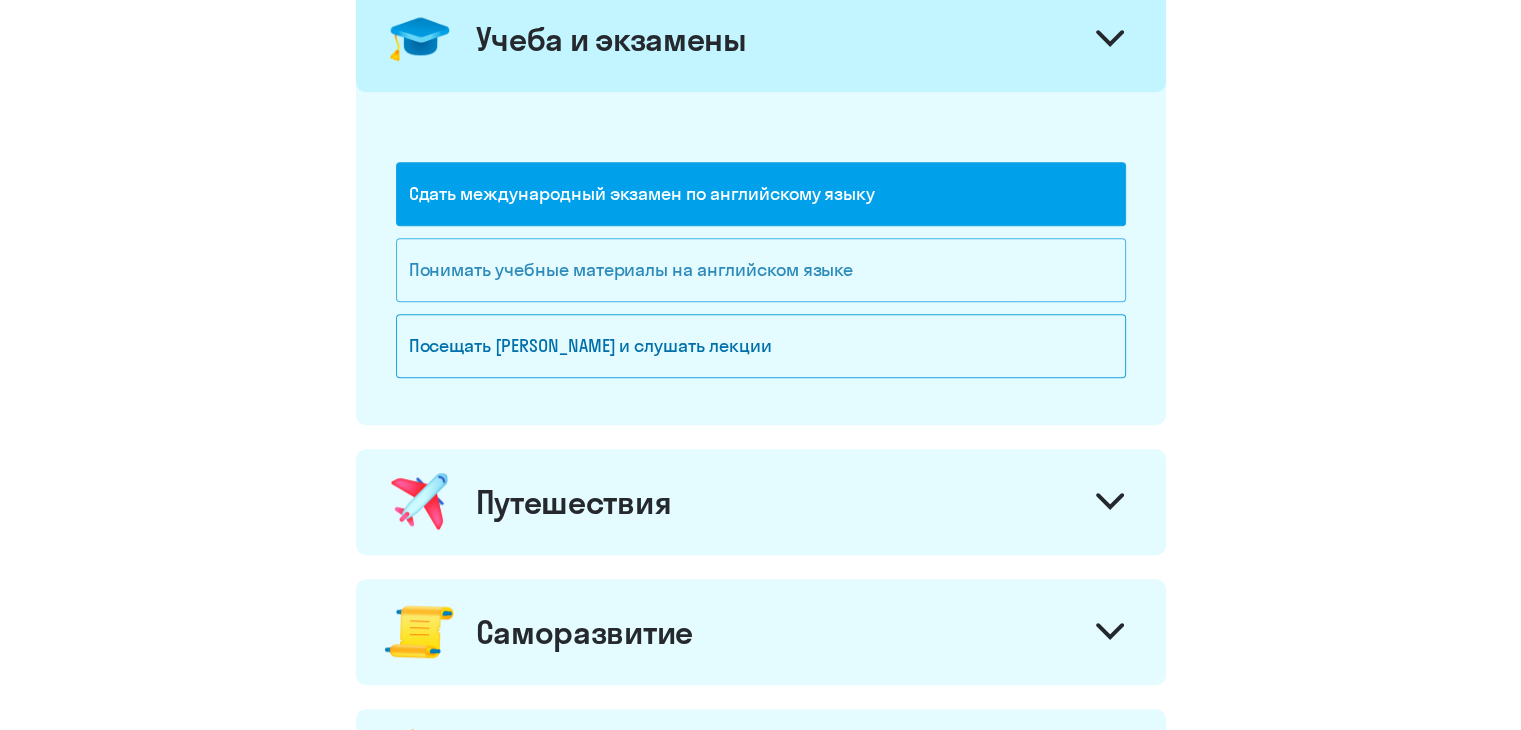 scroll, scrollTop: 1000, scrollLeft: 0, axis: vertical 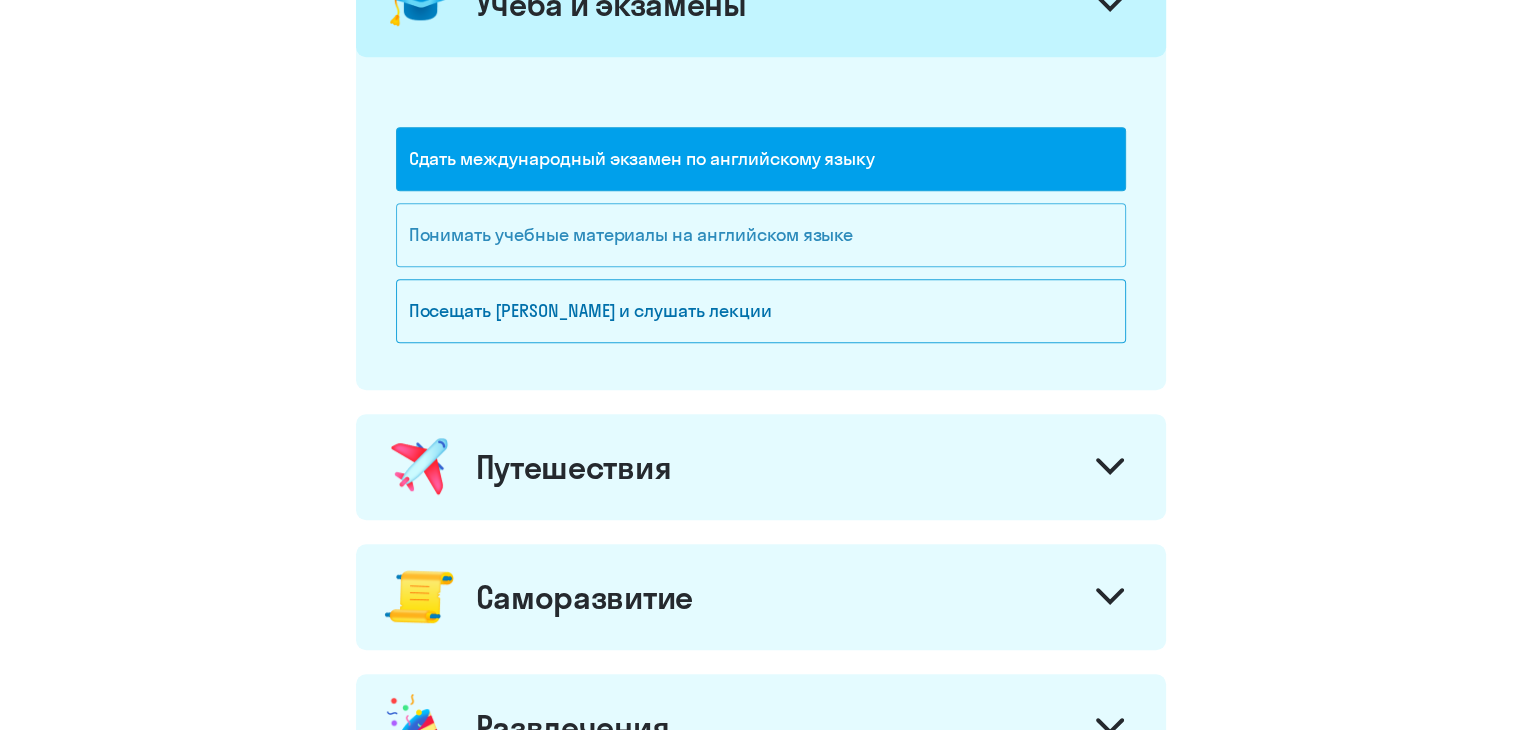 click on "Понимать учебные материалы на английском языке" 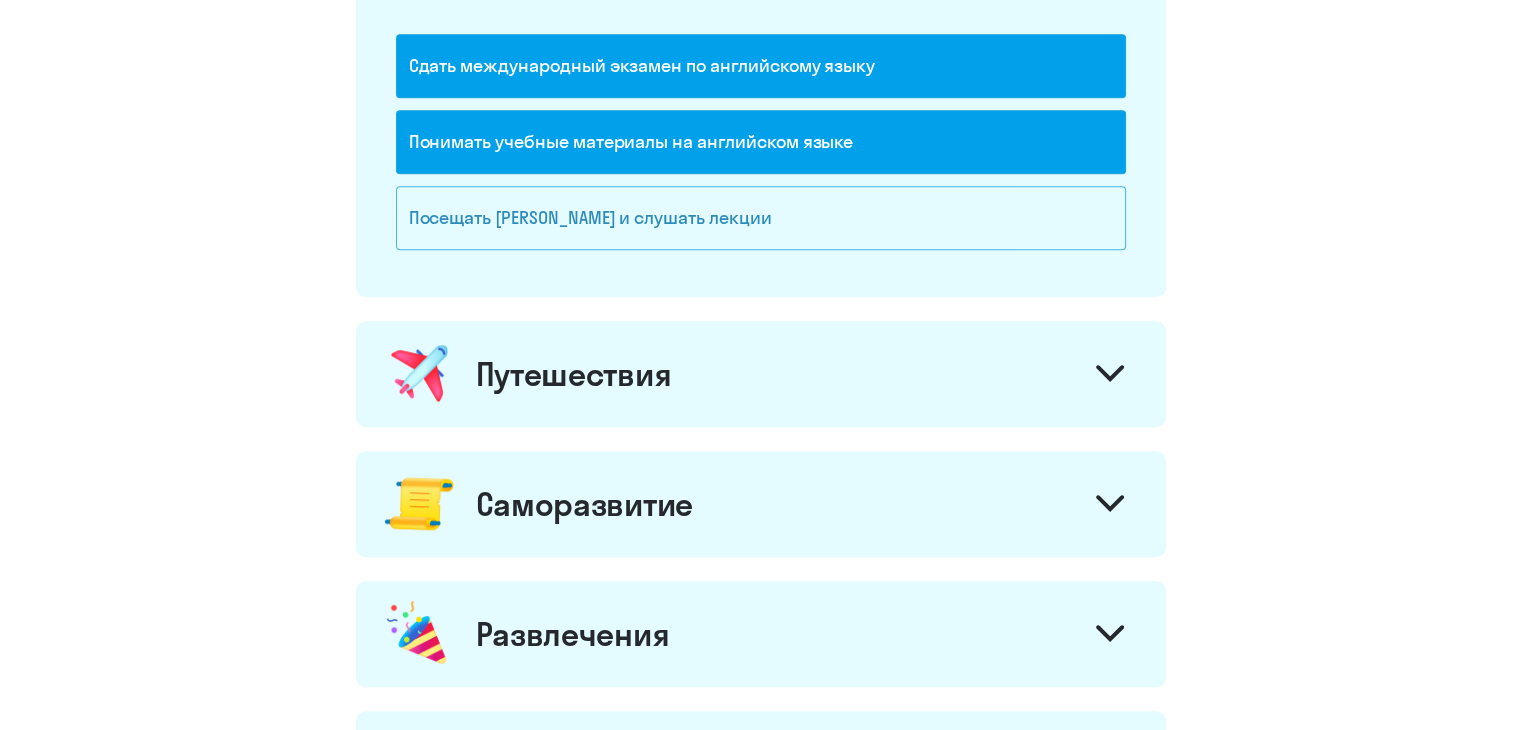 scroll, scrollTop: 1200, scrollLeft: 0, axis: vertical 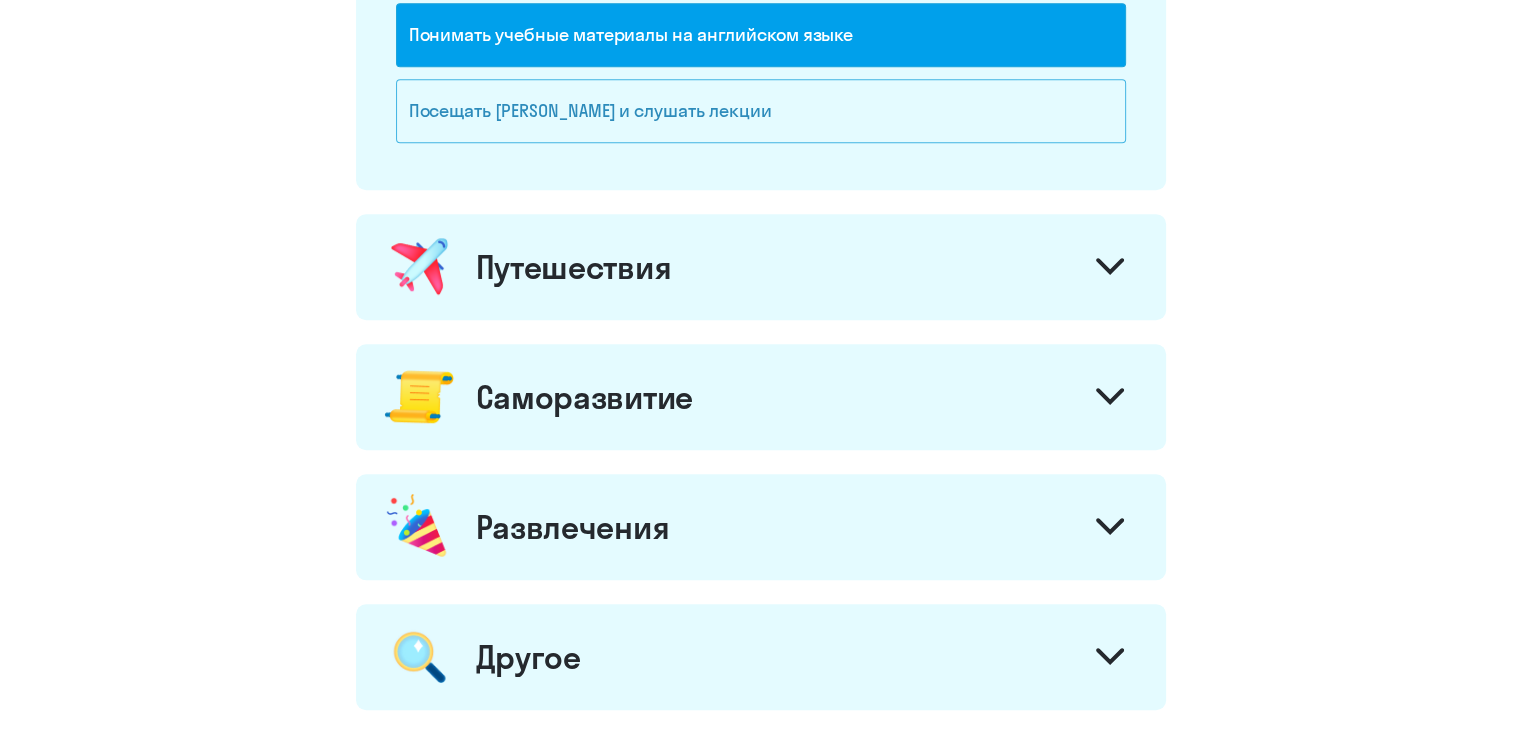click on "Посещать вебинары и слушать лекции" 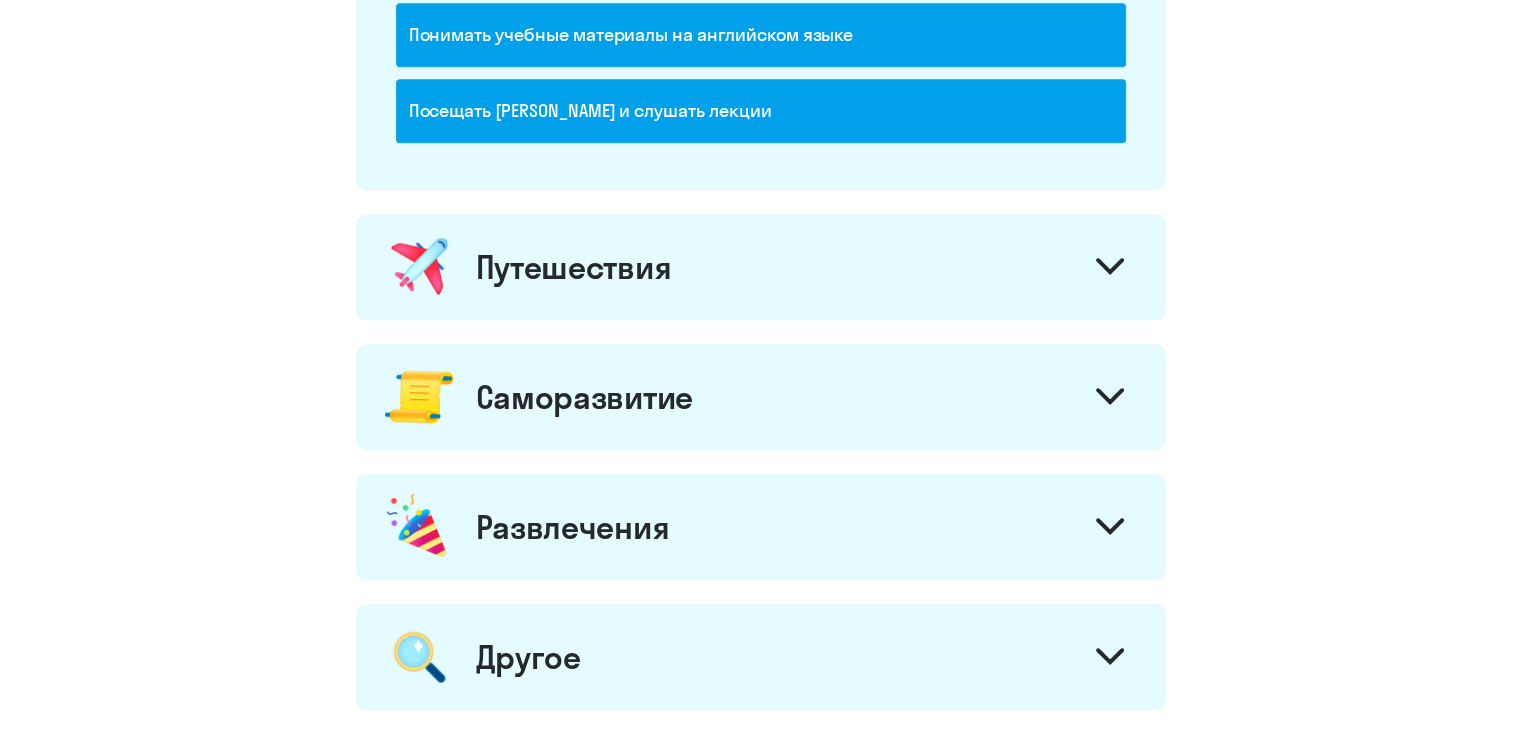 click on "Путешествия" 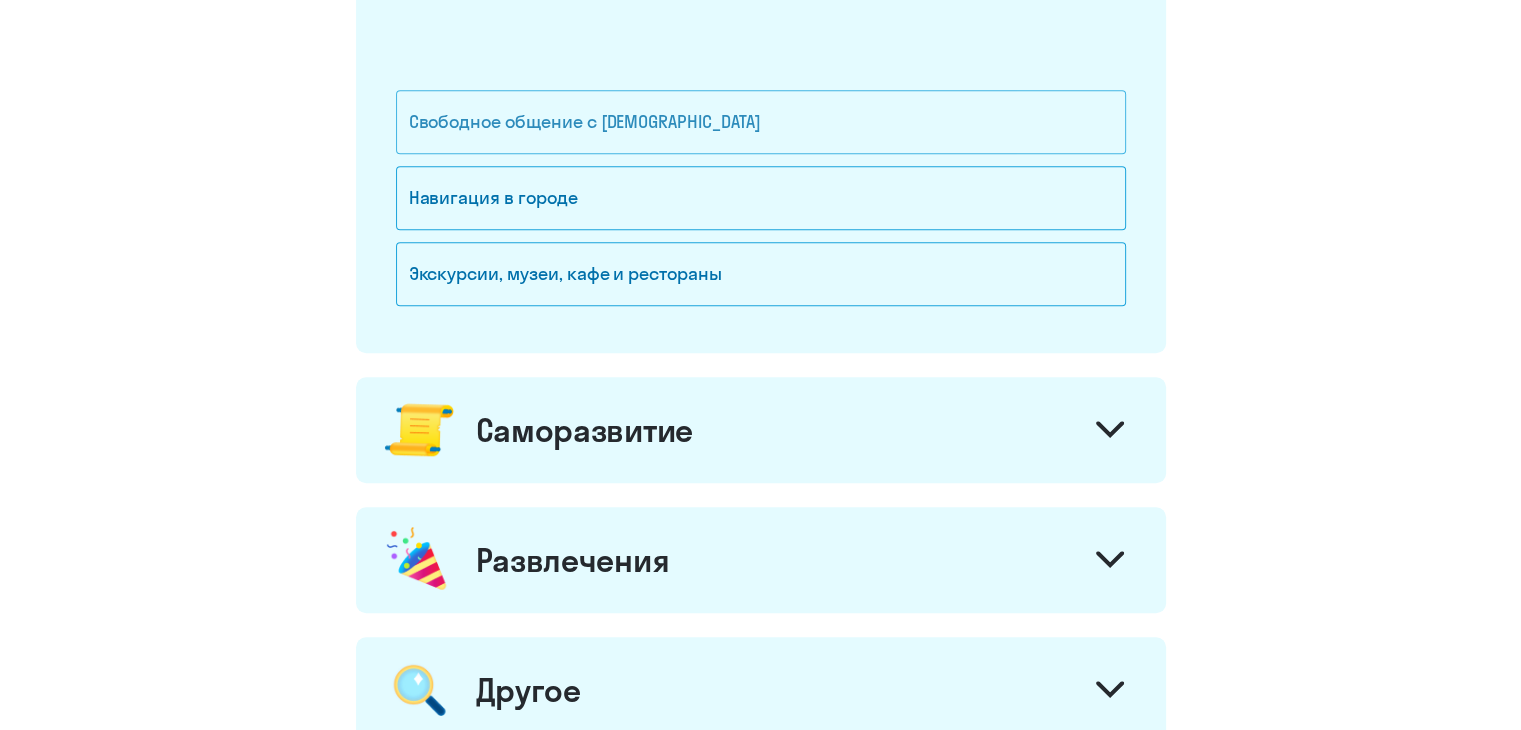 click on "Свободное общение с иностранцами" 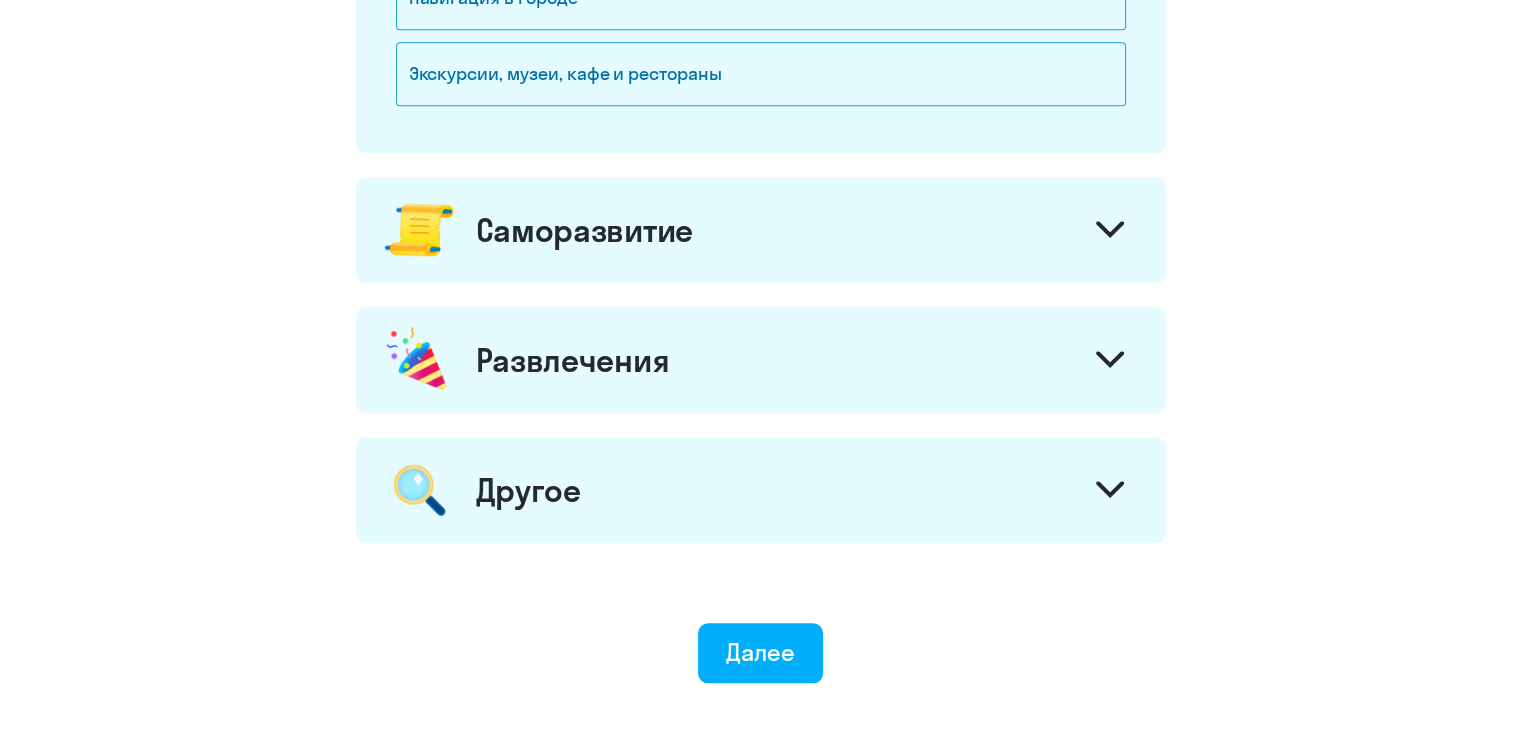 click on "Саморазвитие" 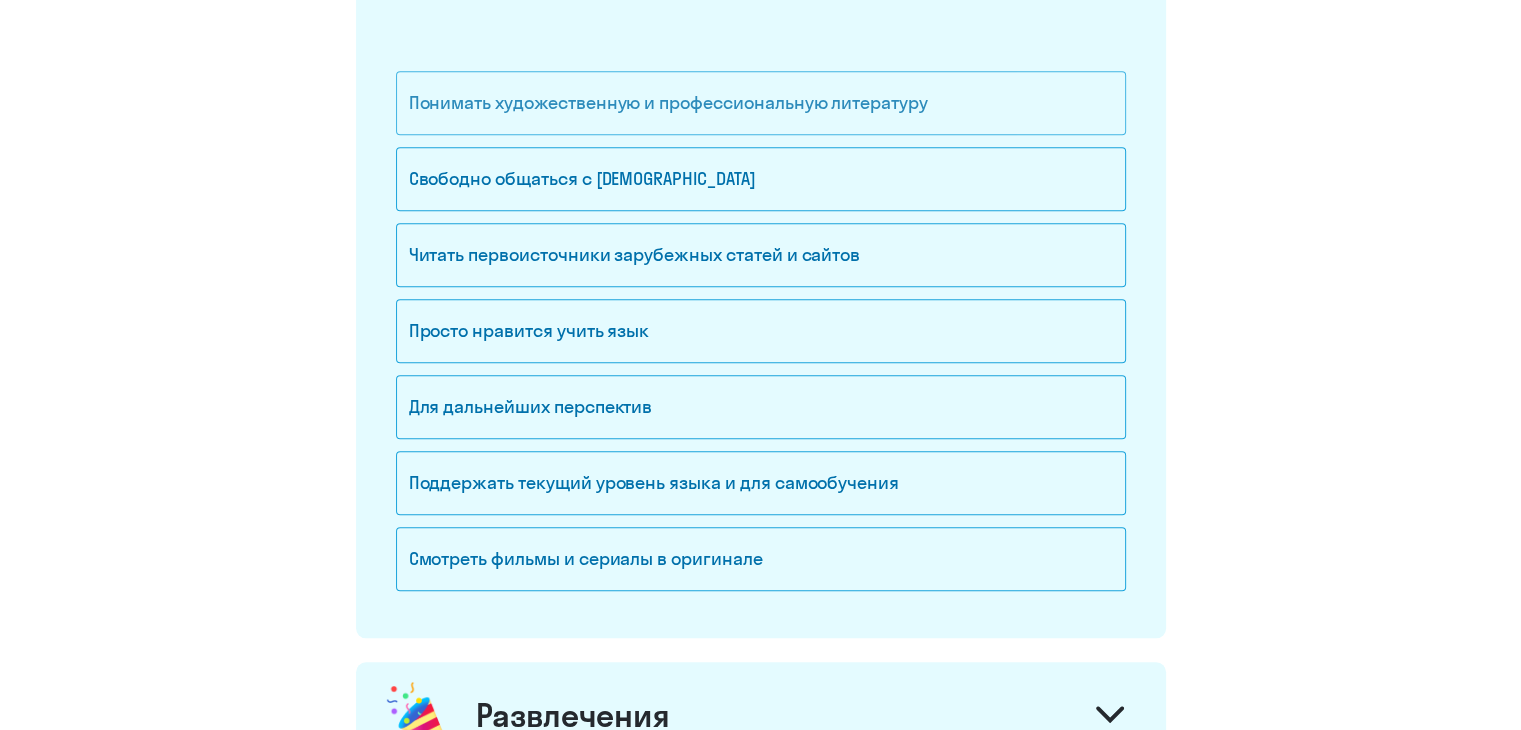 scroll, scrollTop: 2100, scrollLeft: 0, axis: vertical 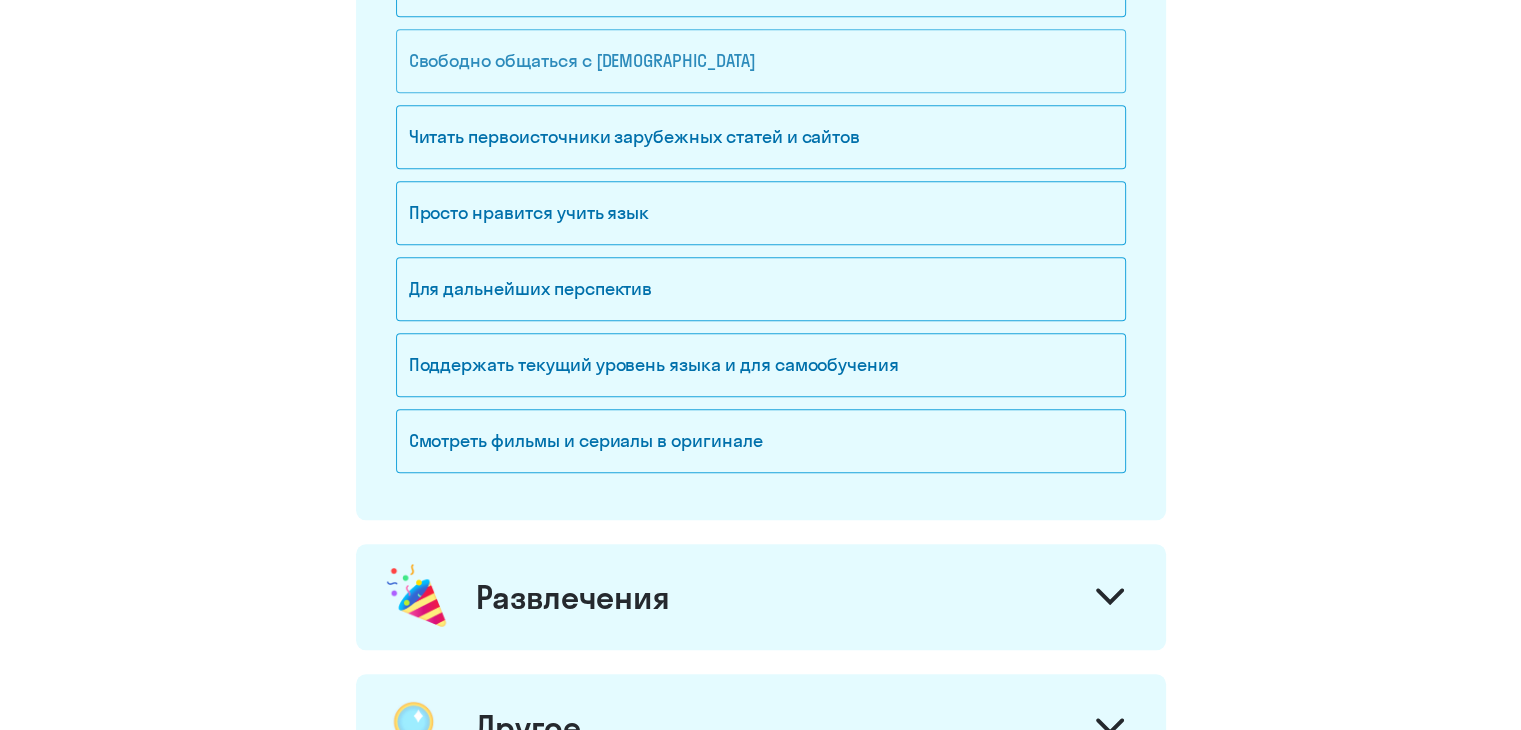 click on "Свободно общаться с иностранцами" 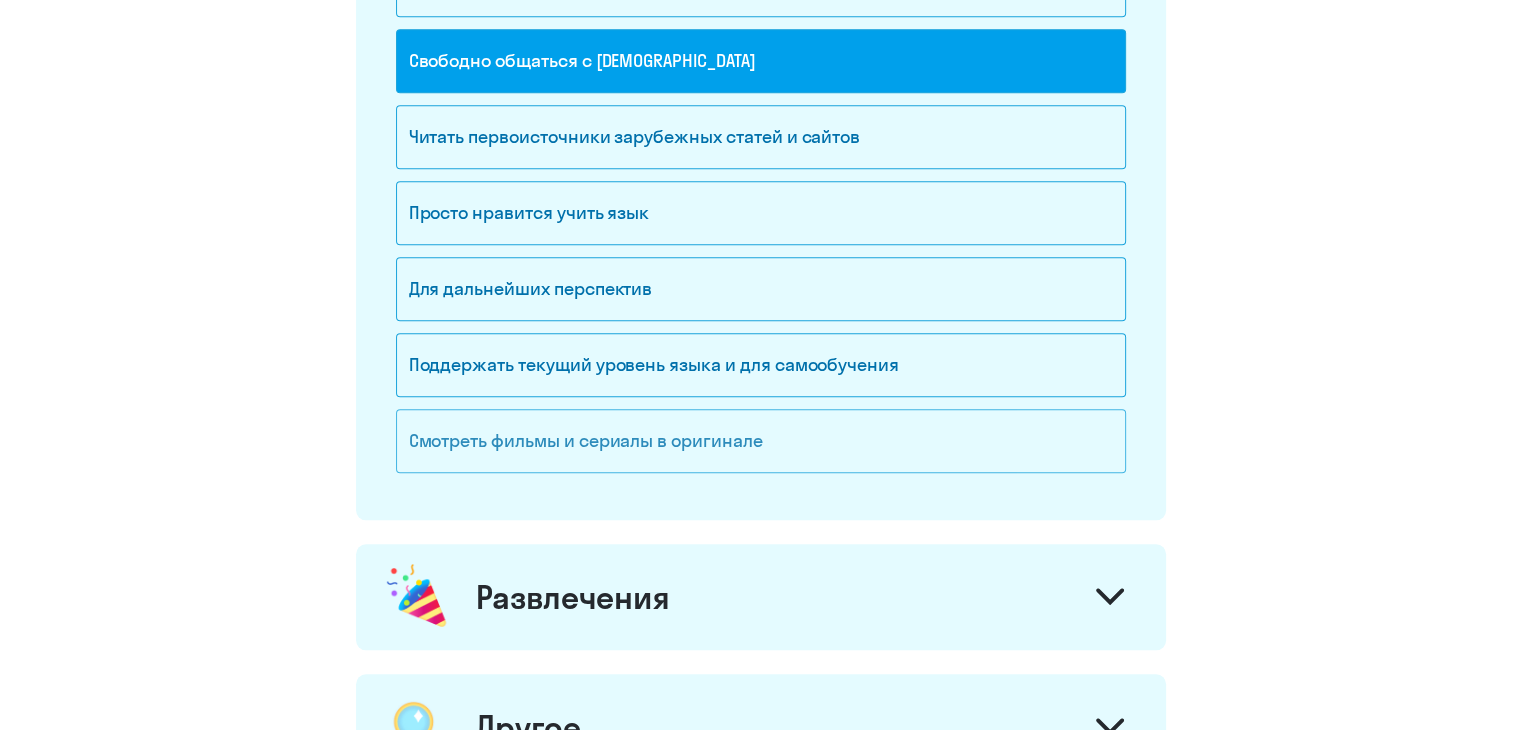 scroll, scrollTop: 2200, scrollLeft: 0, axis: vertical 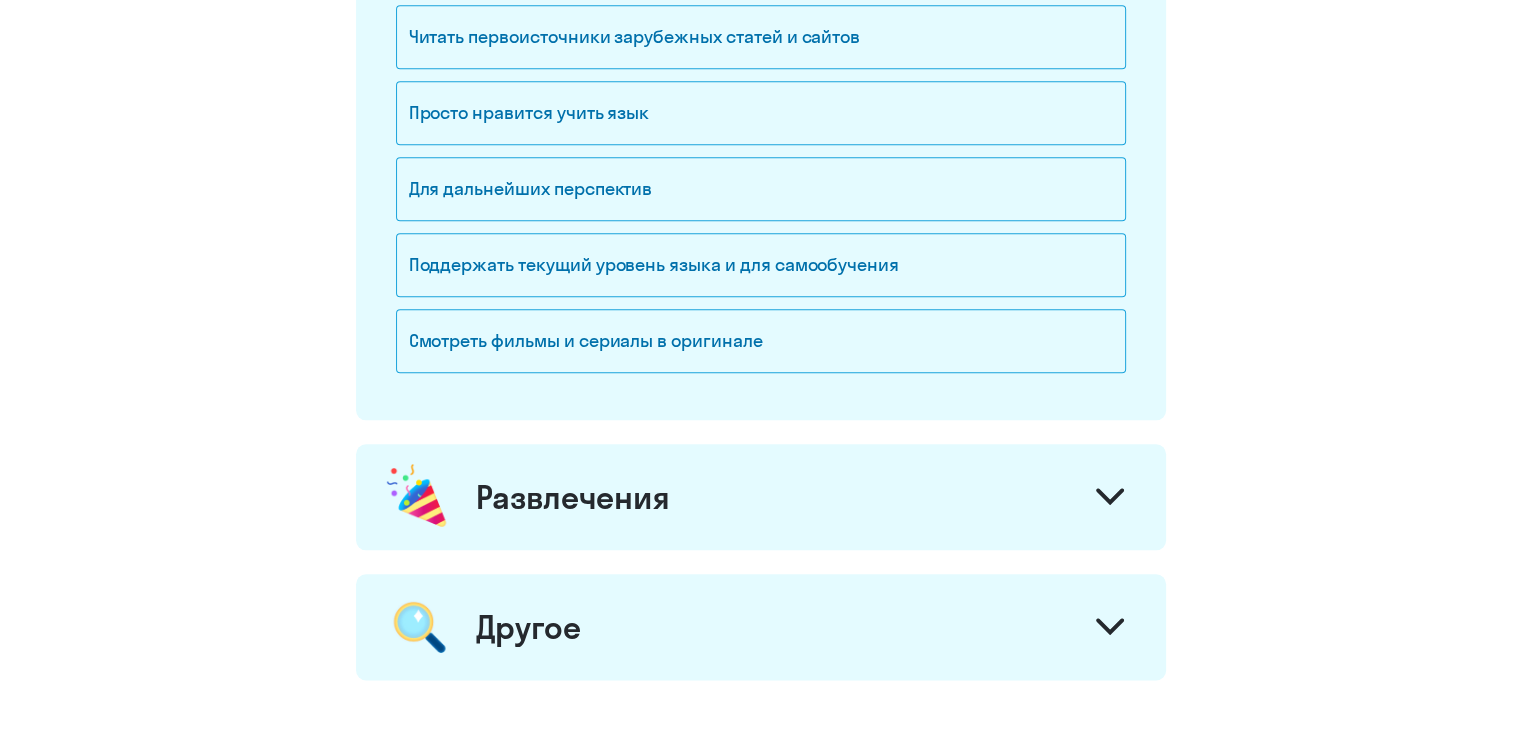 click on "Развлечения" 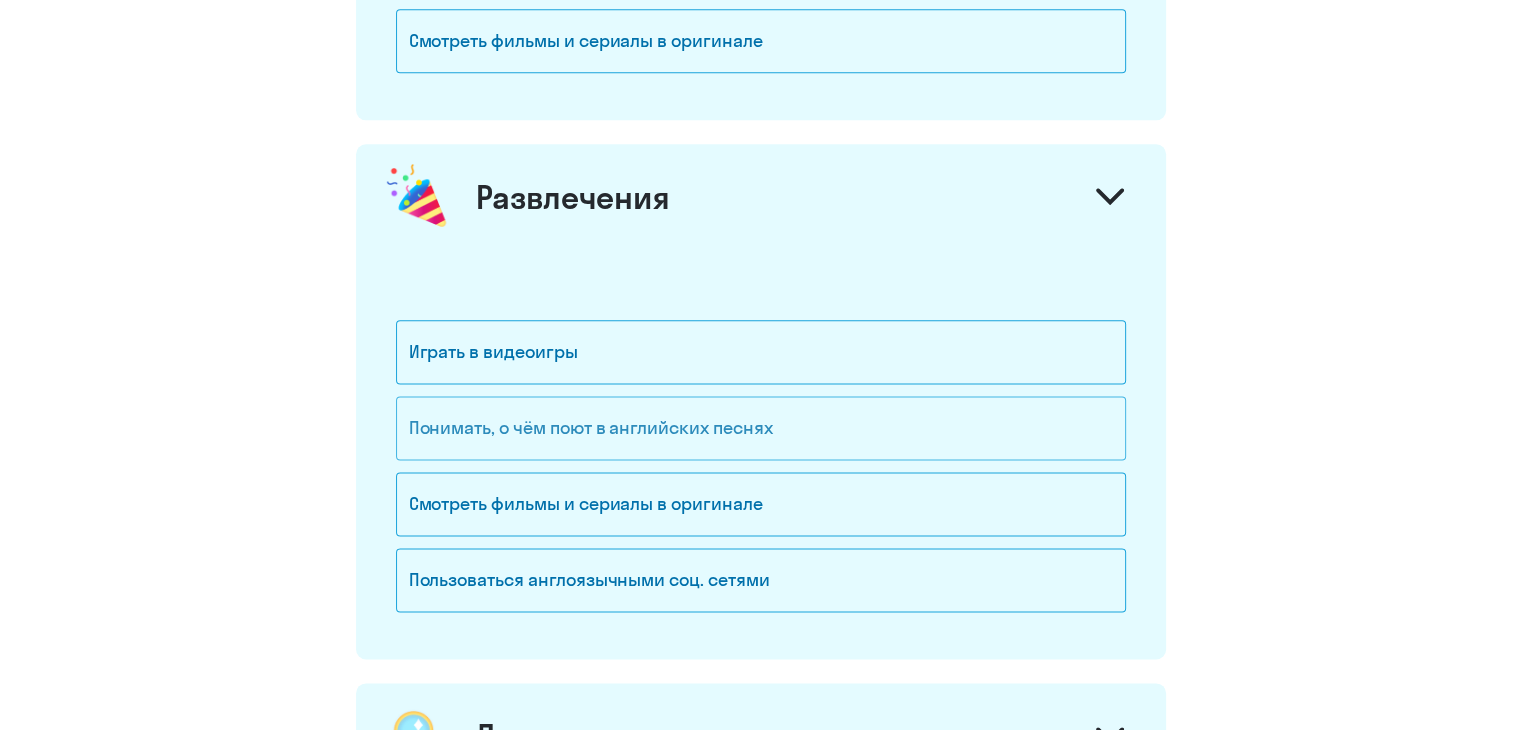 scroll, scrollTop: 2700, scrollLeft: 0, axis: vertical 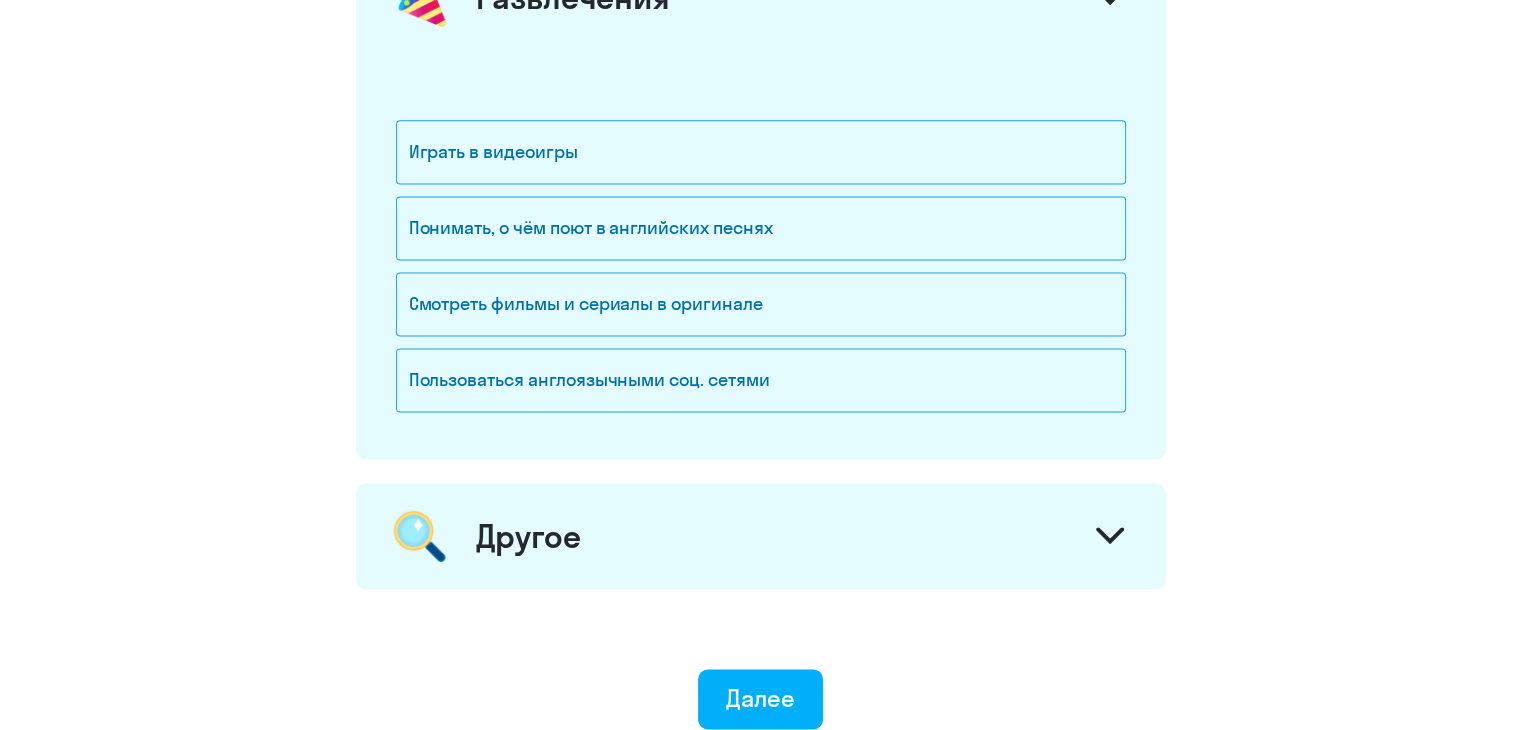 click on "Другое" 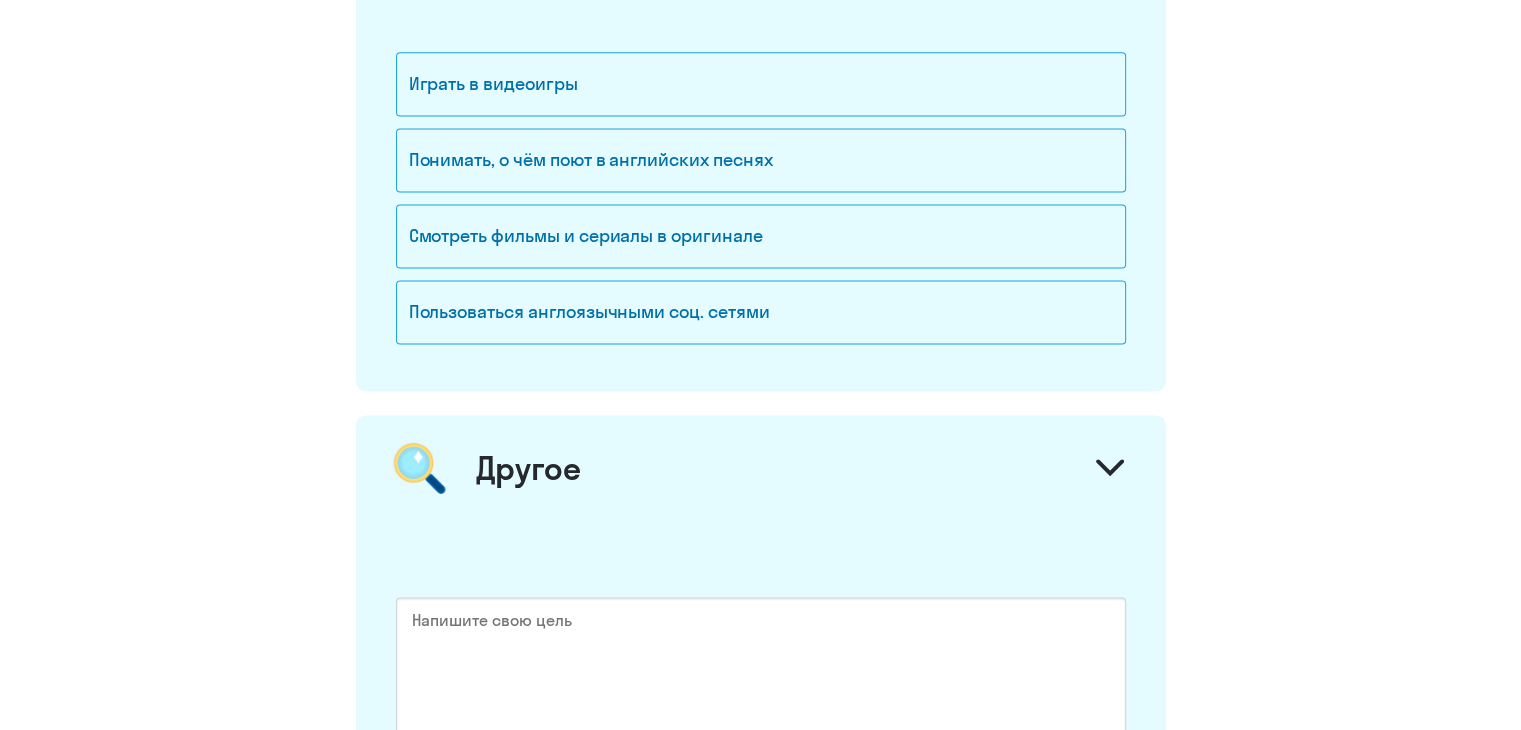 scroll, scrollTop: 2900, scrollLeft: 0, axis: vertical 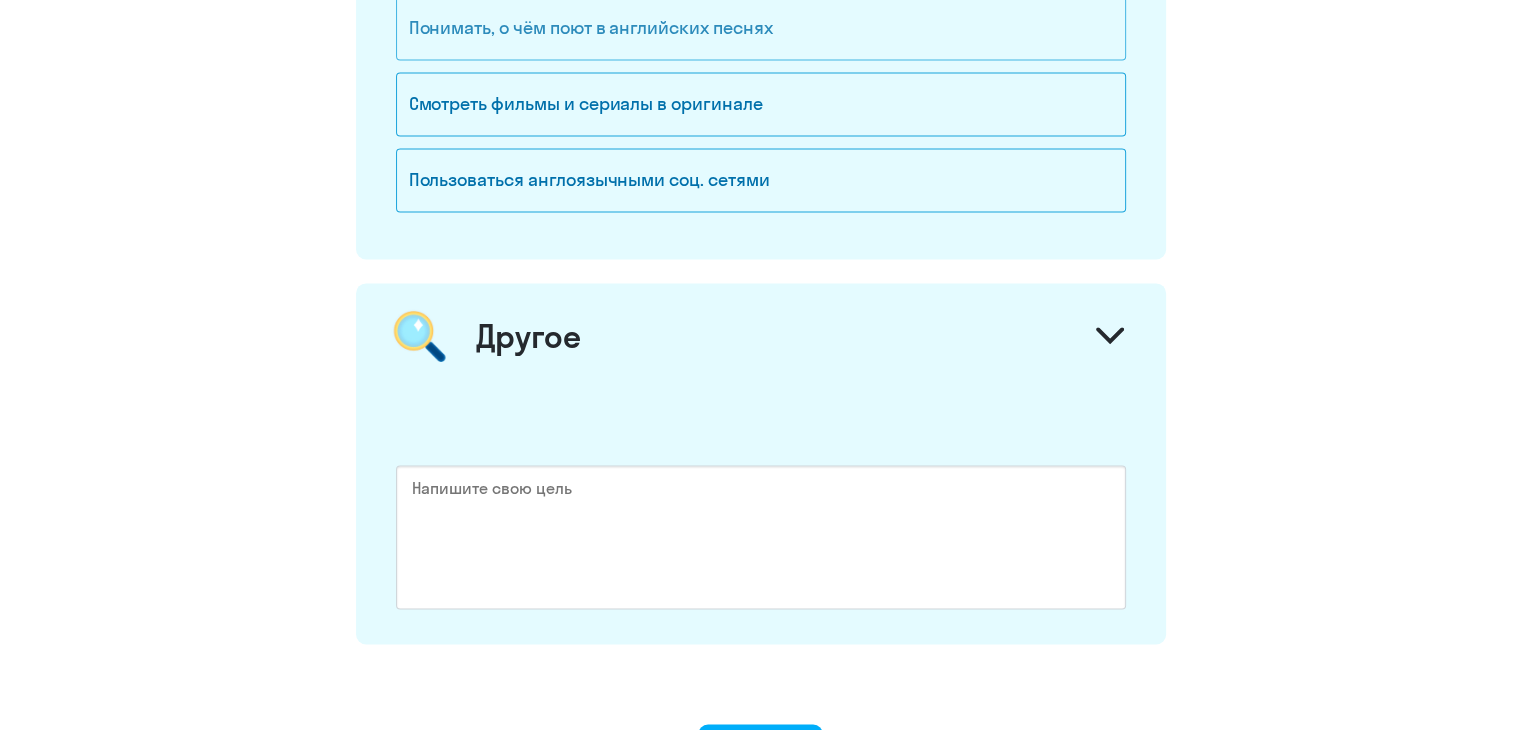 click on "Понимать, о чём поют в английских песнях" 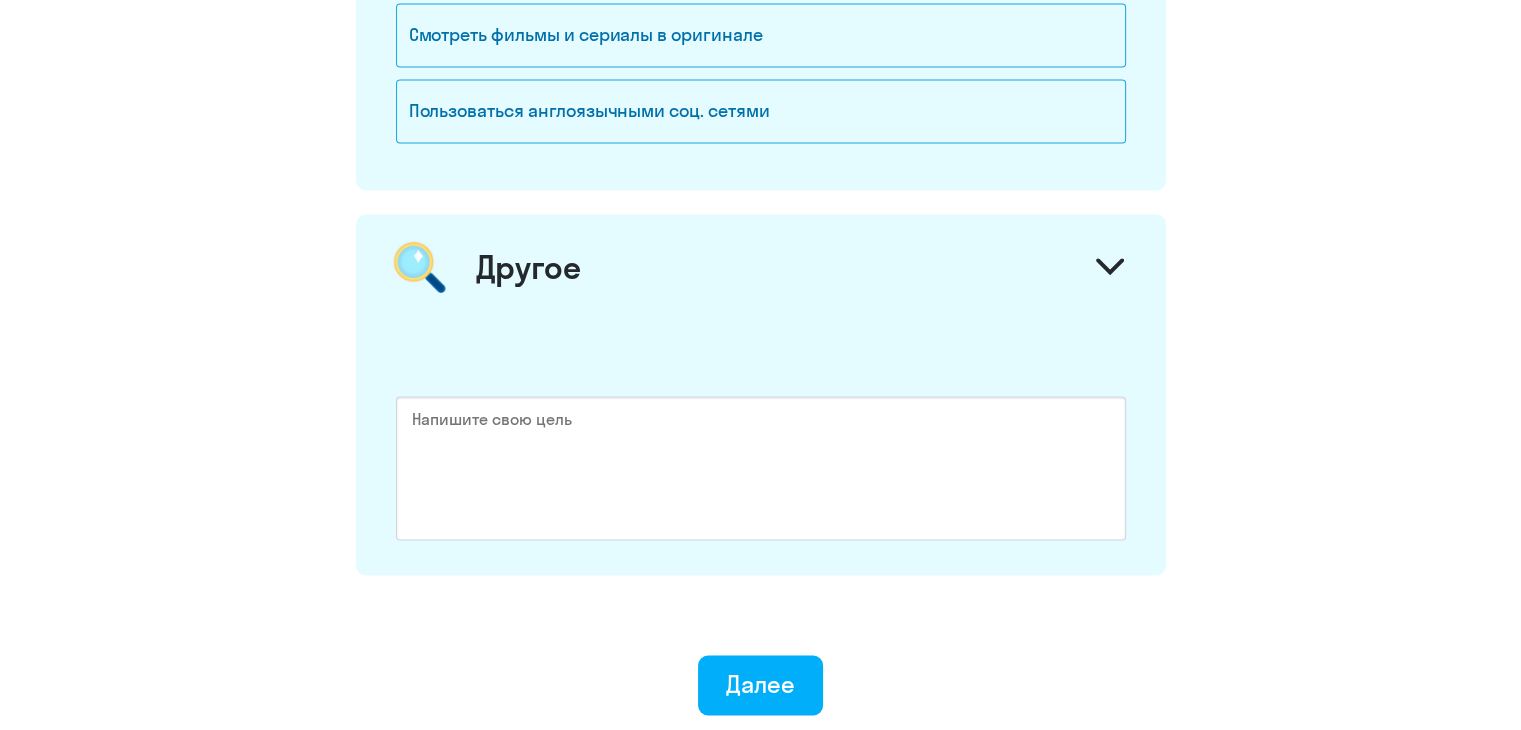 scroll, scrollTop: 3136, scrollLeft: 0, axis: vertical 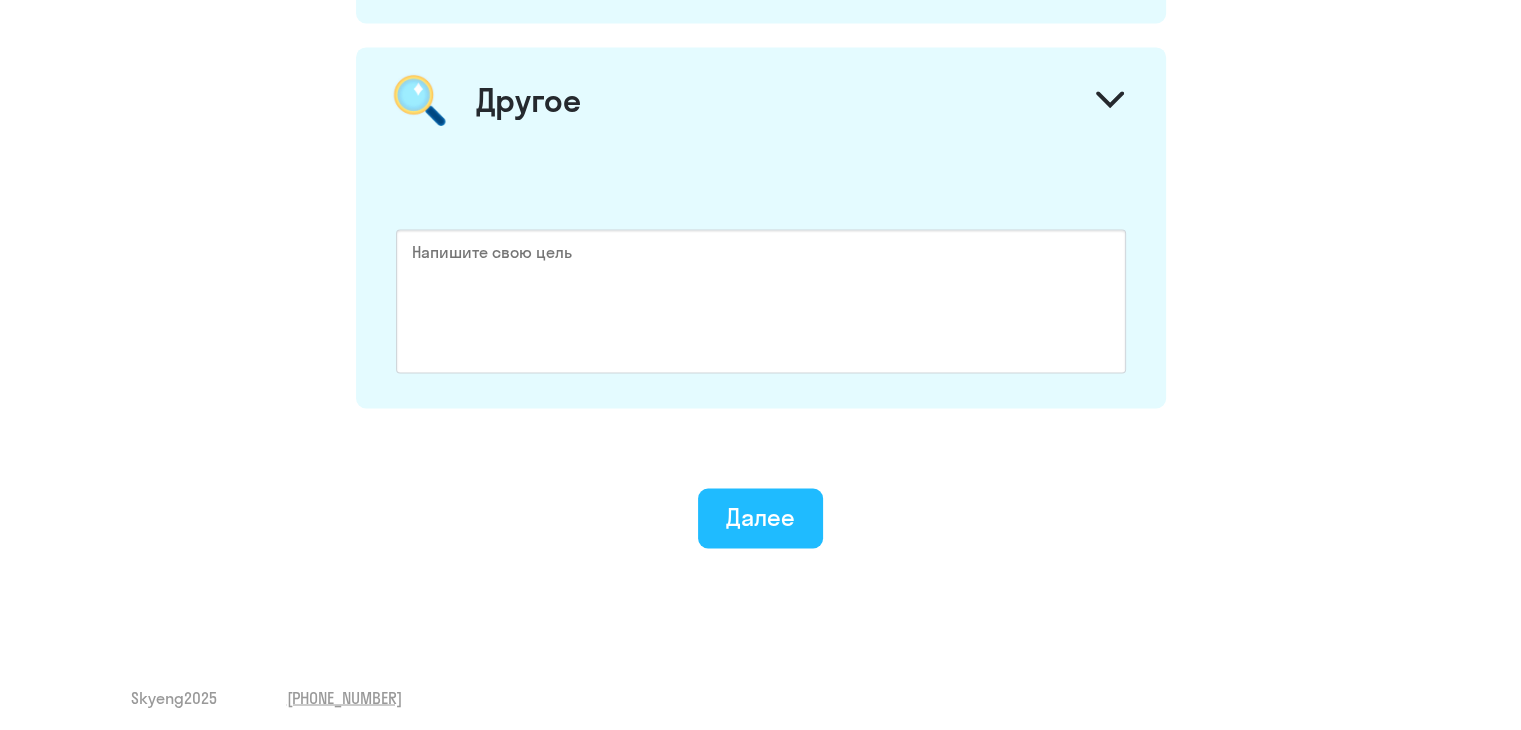 click on "Далее" 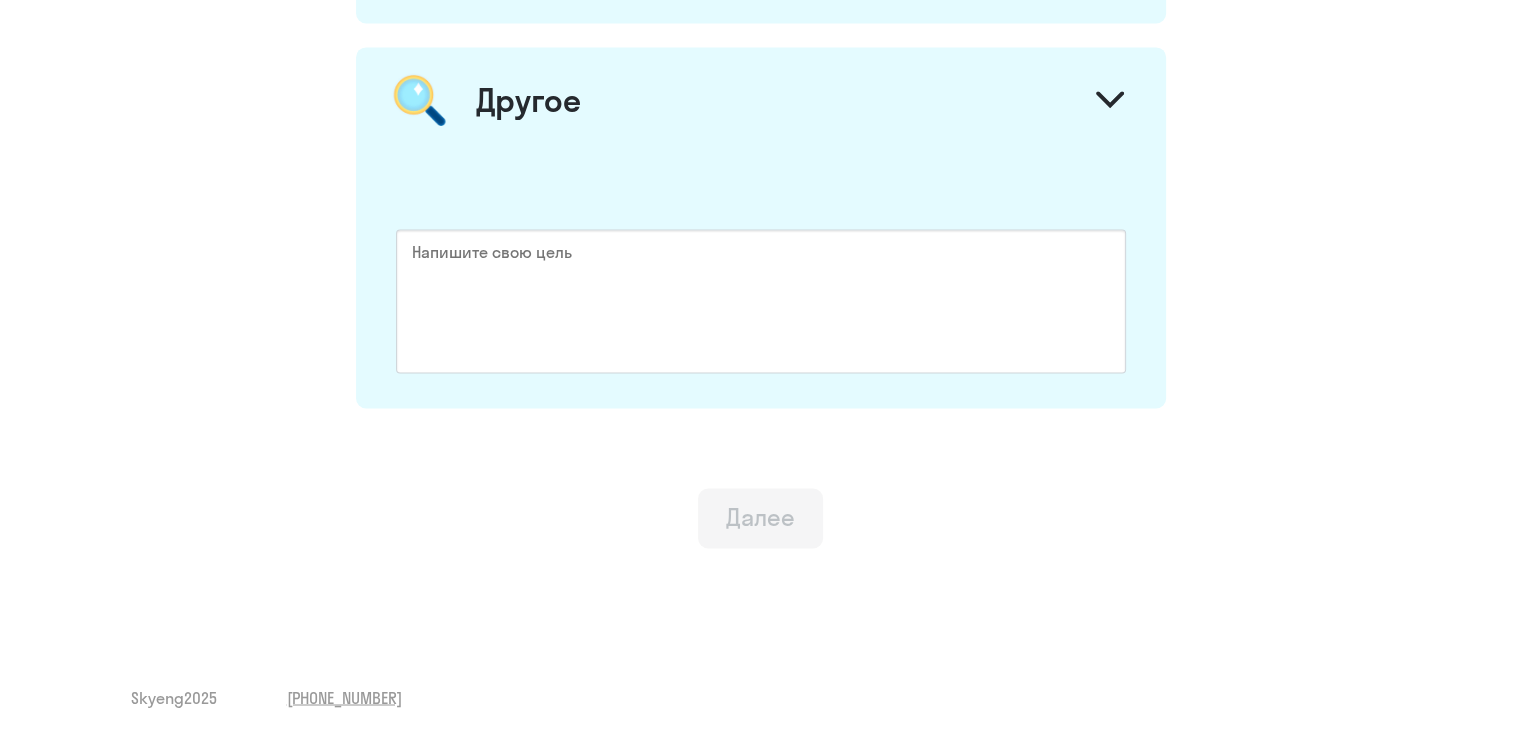 scroll, scrollTop: 0, scrollLeft: 0, axis: both 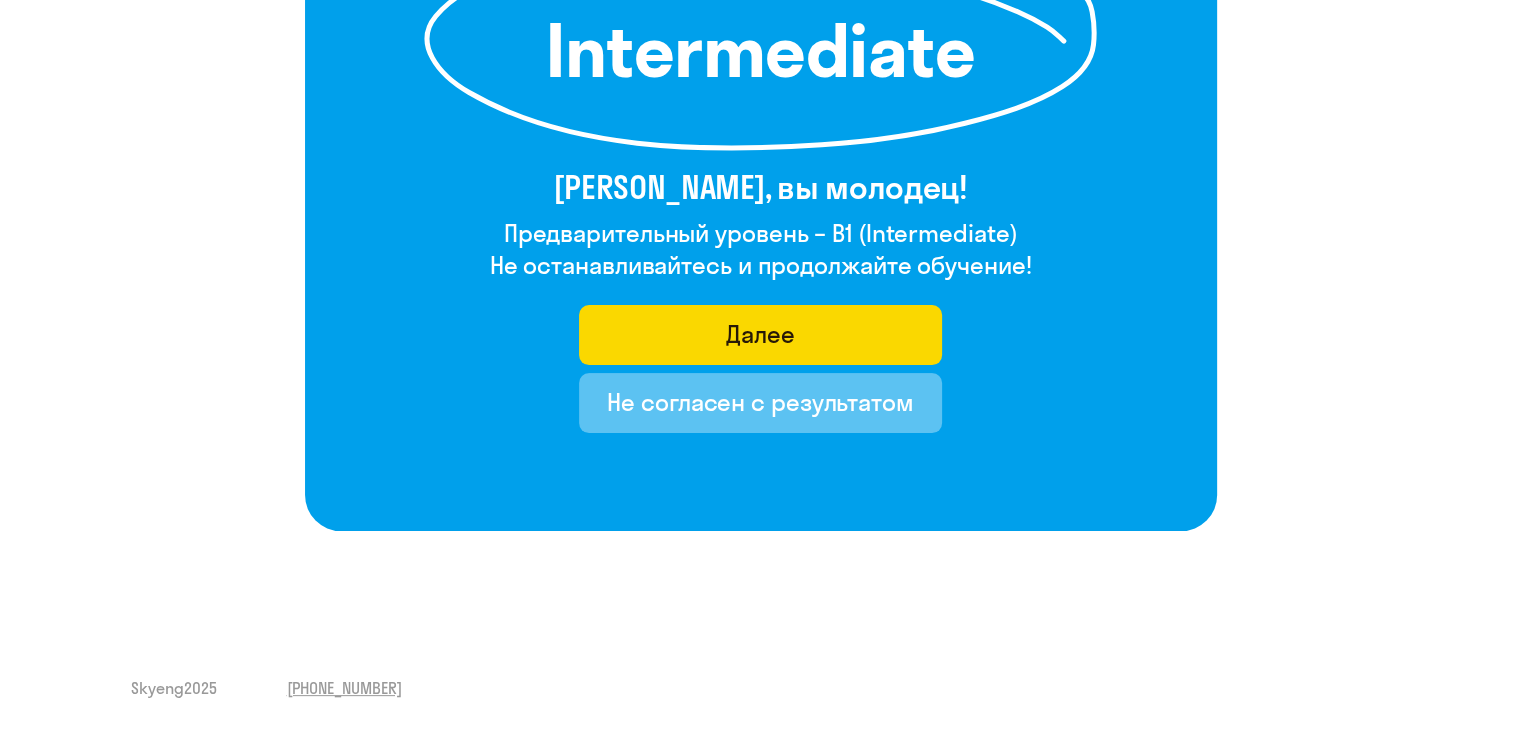 click on "Не согласен с результатом" 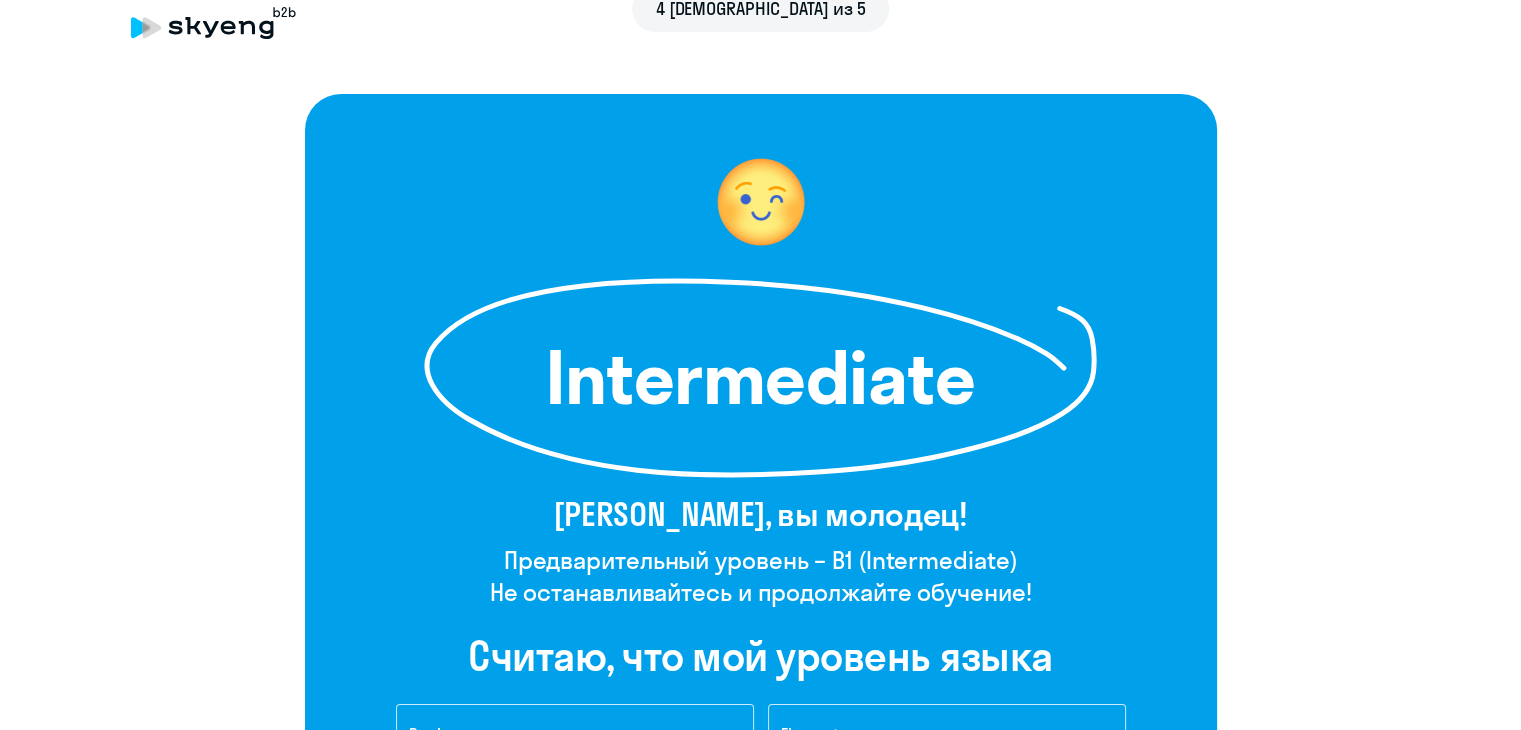 scroll, scrollTop: 0, scrollLeft: 0, axis: both 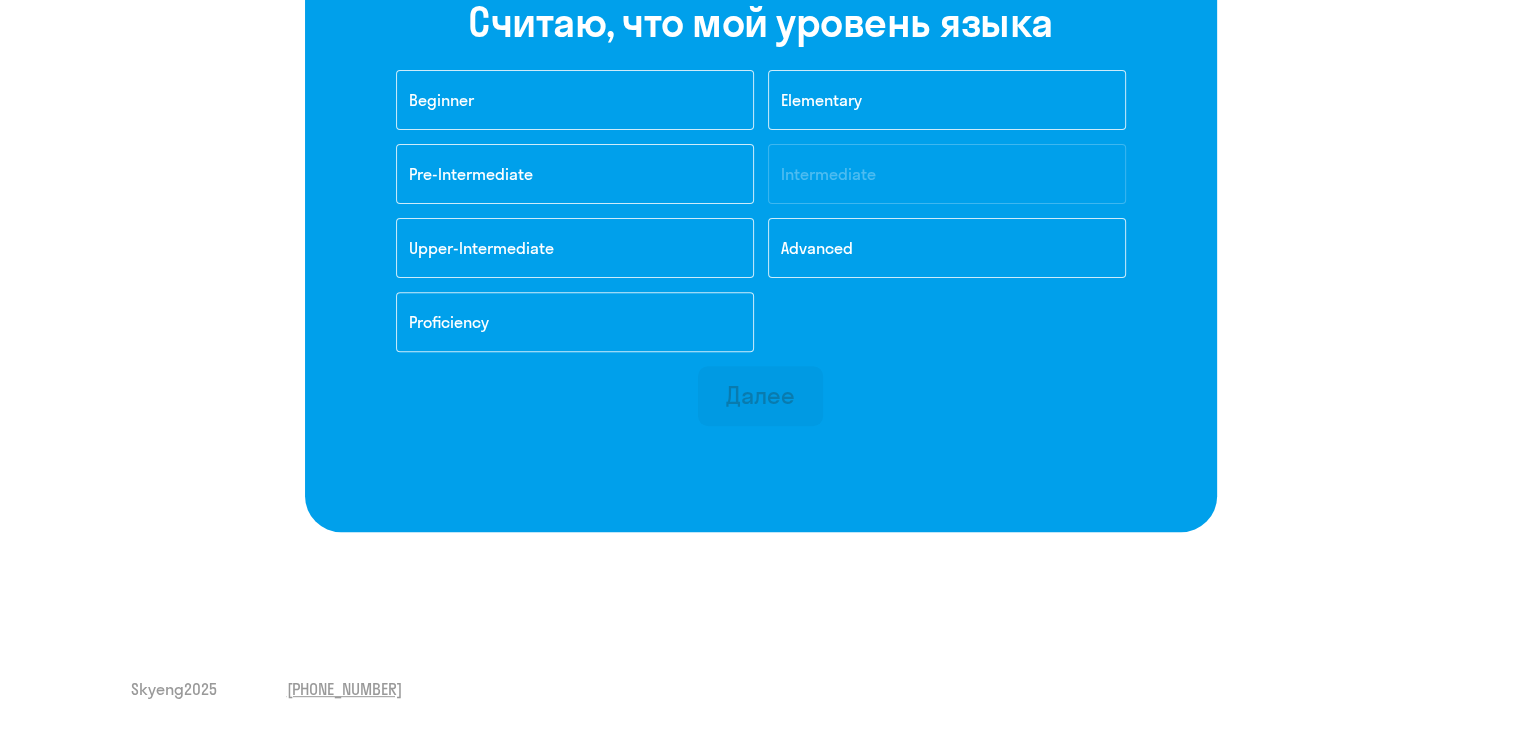 click on "Далее" 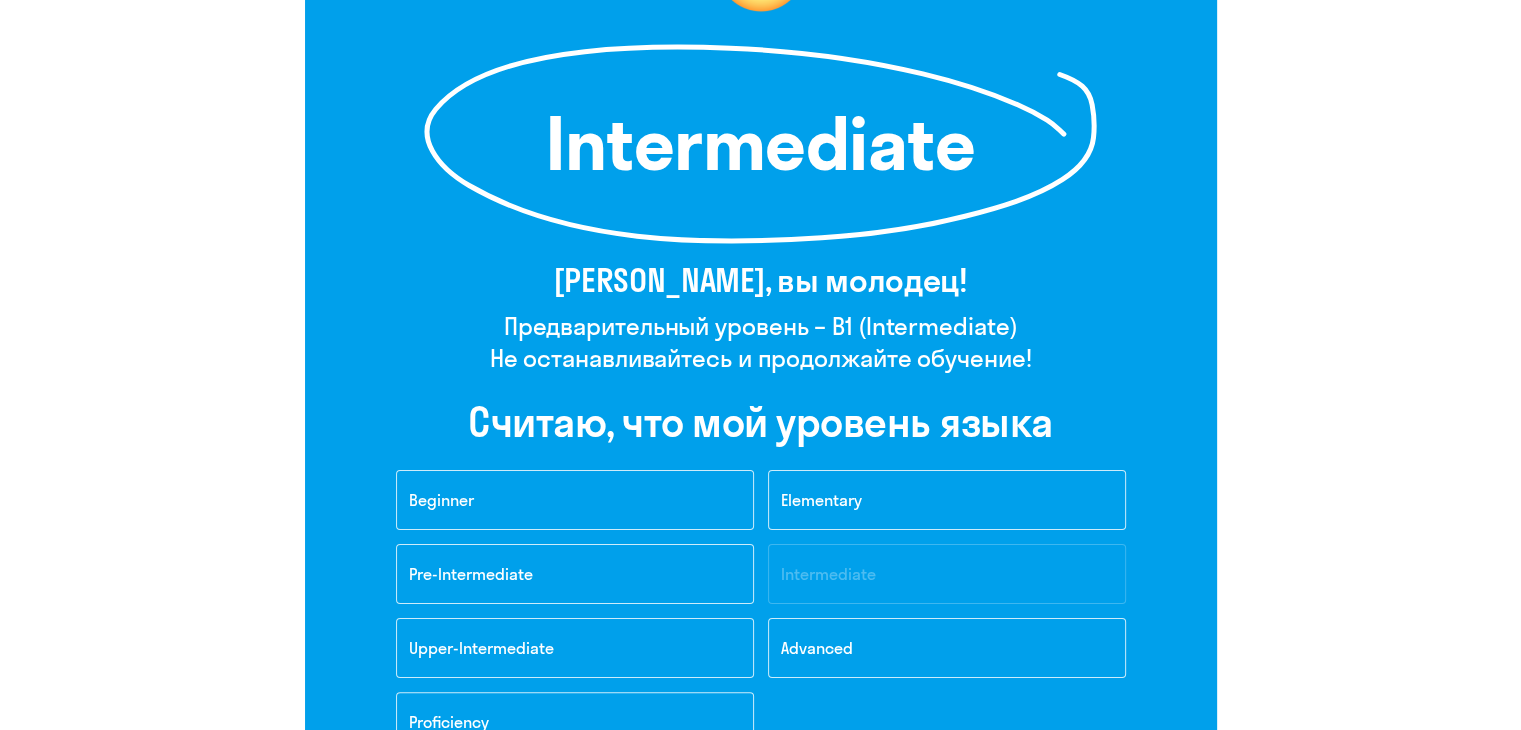 scroll, scrollTop: 0, scrollLeft: 0, axis: both 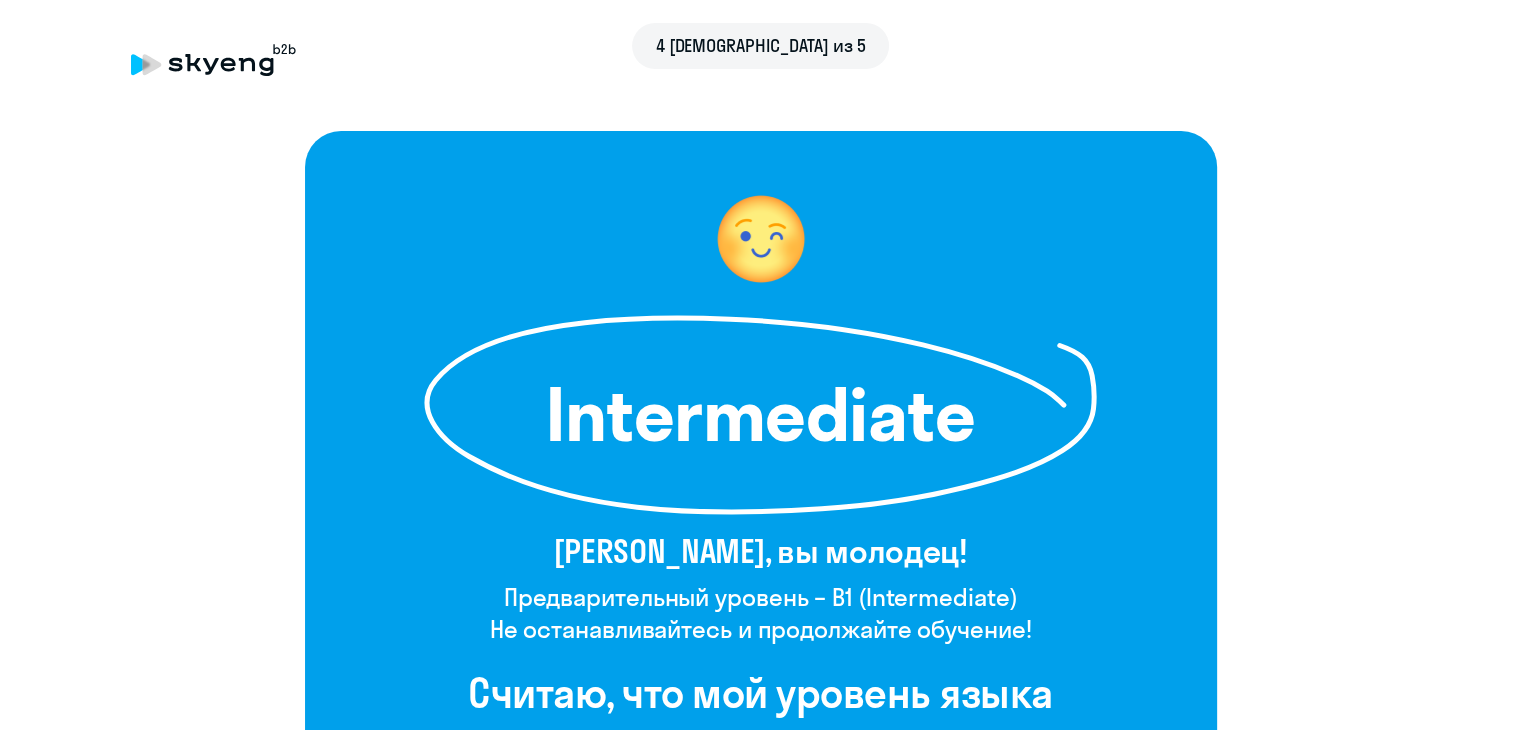 click on "4 шаг из 5" at bounding box center (761, 60) 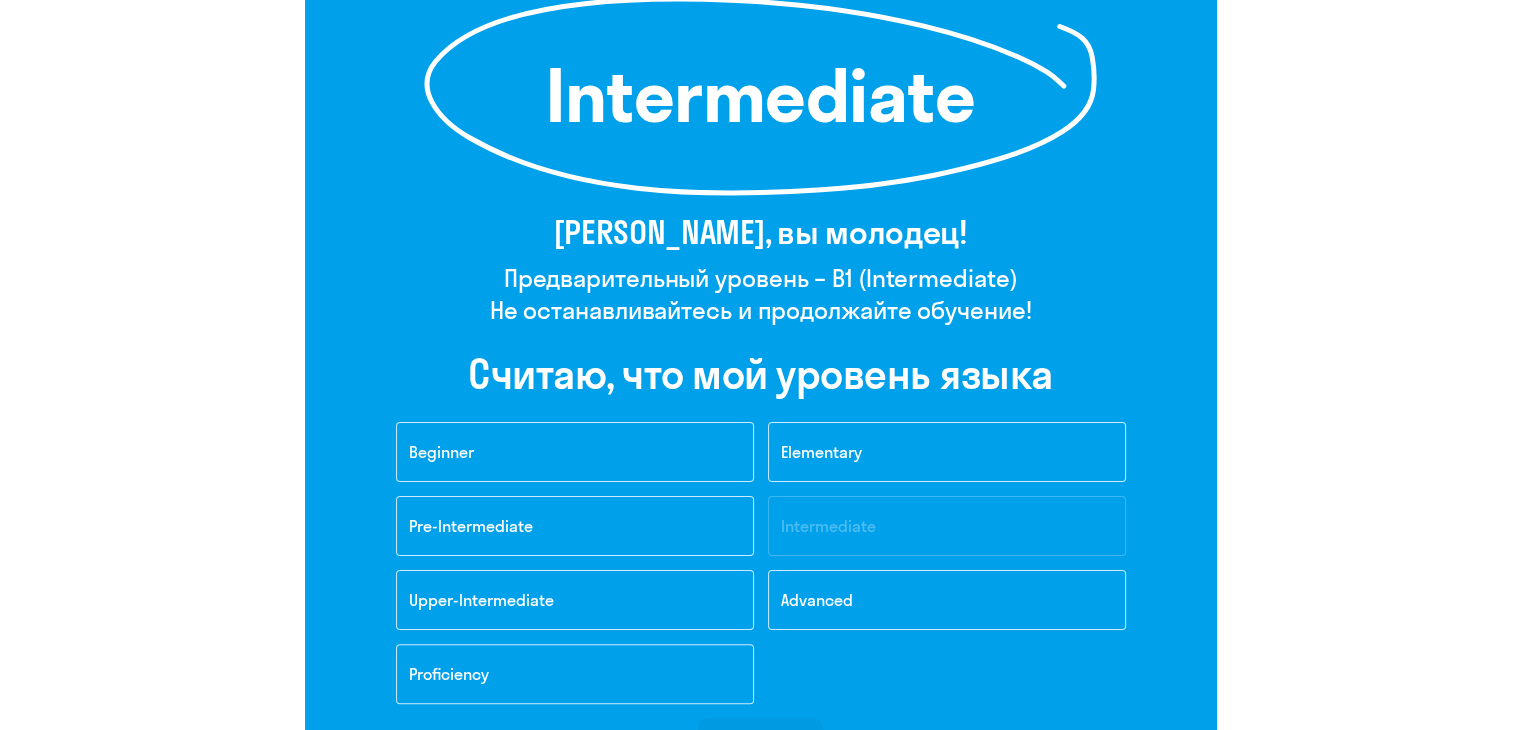scroll, scrollTop: 500, scrollLeft: 0, axis: vertical 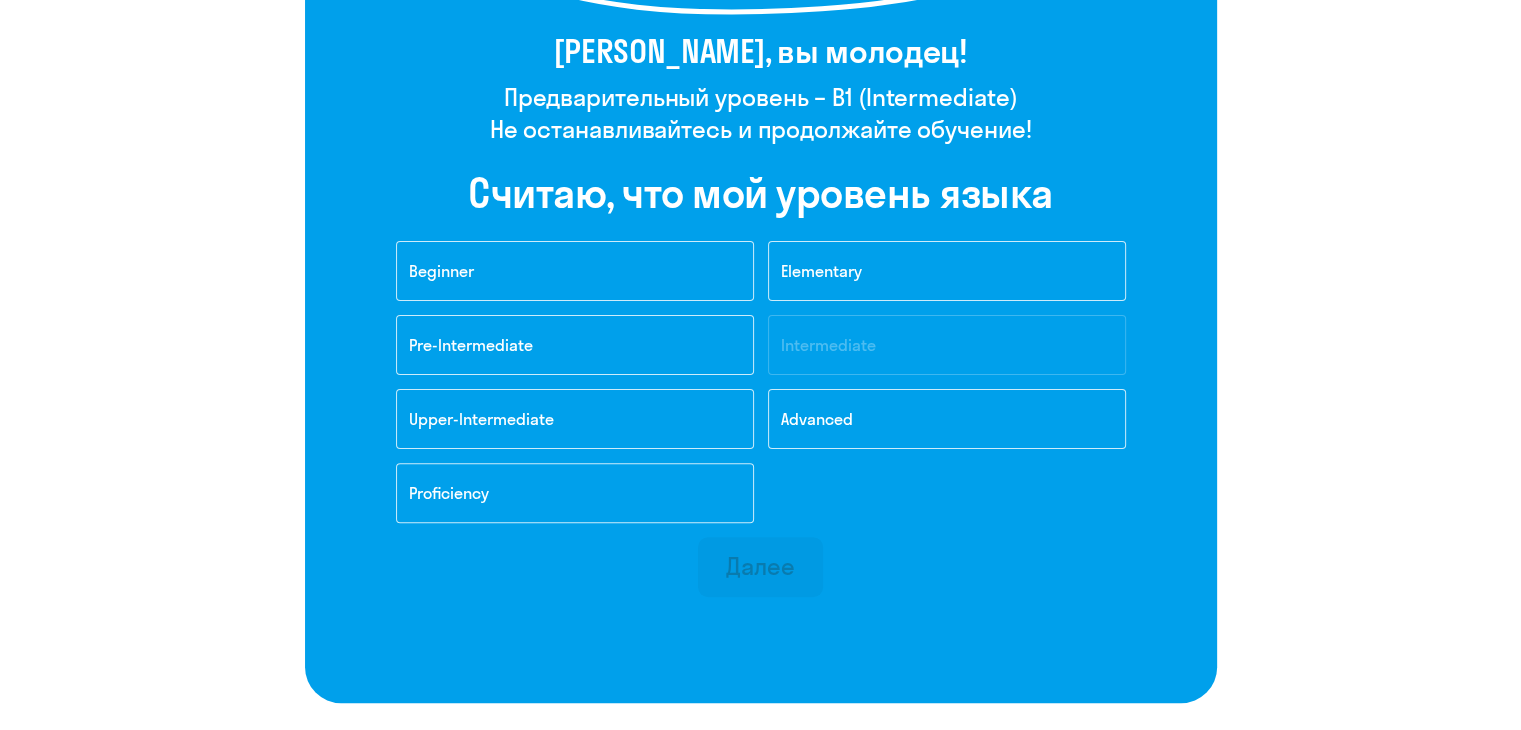 click on "Beginner Elementary Pre-Intermediate Intermediate Upper-Intermediate Advanced Proficiency" 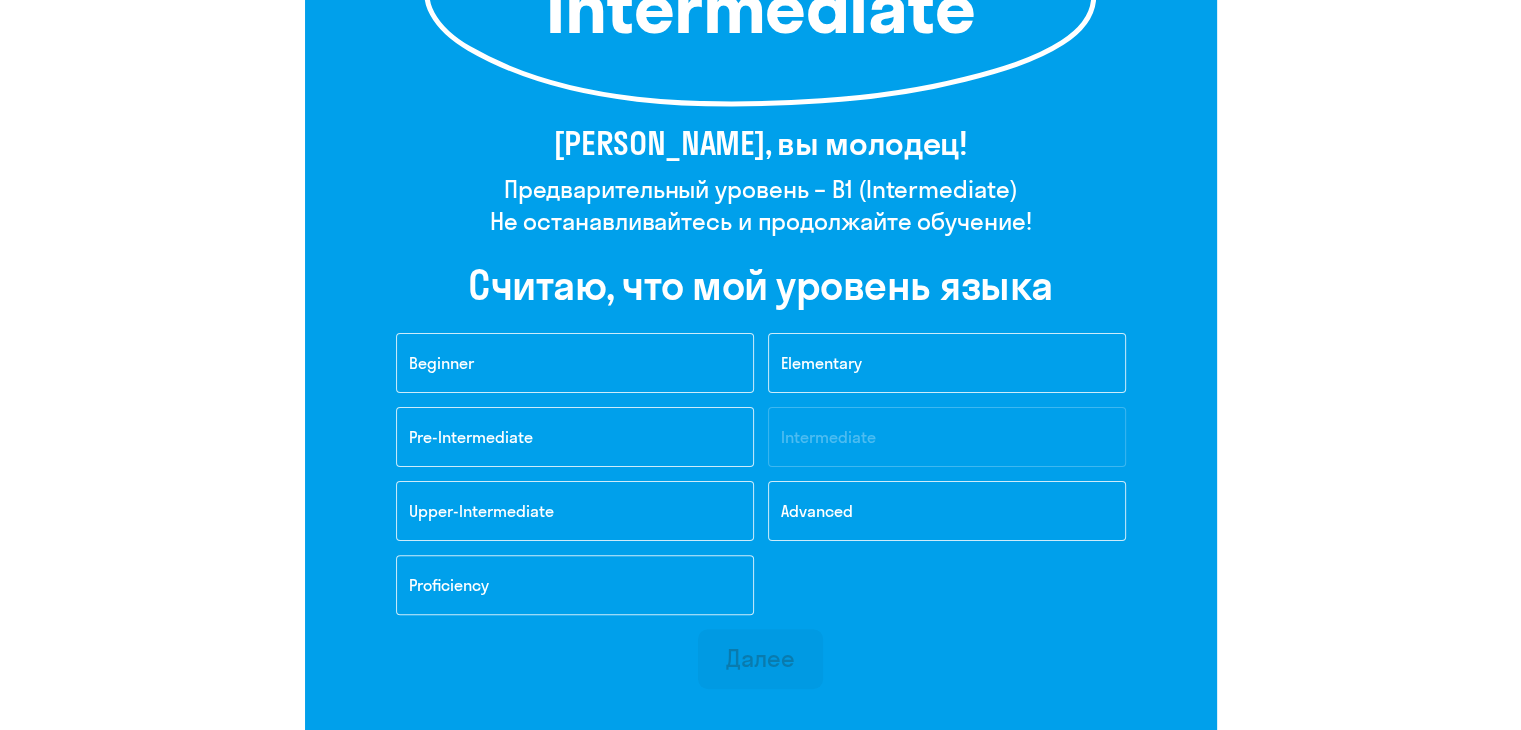 scroll, scrollTop: 100, scrollLeft: 0, axis: vertical 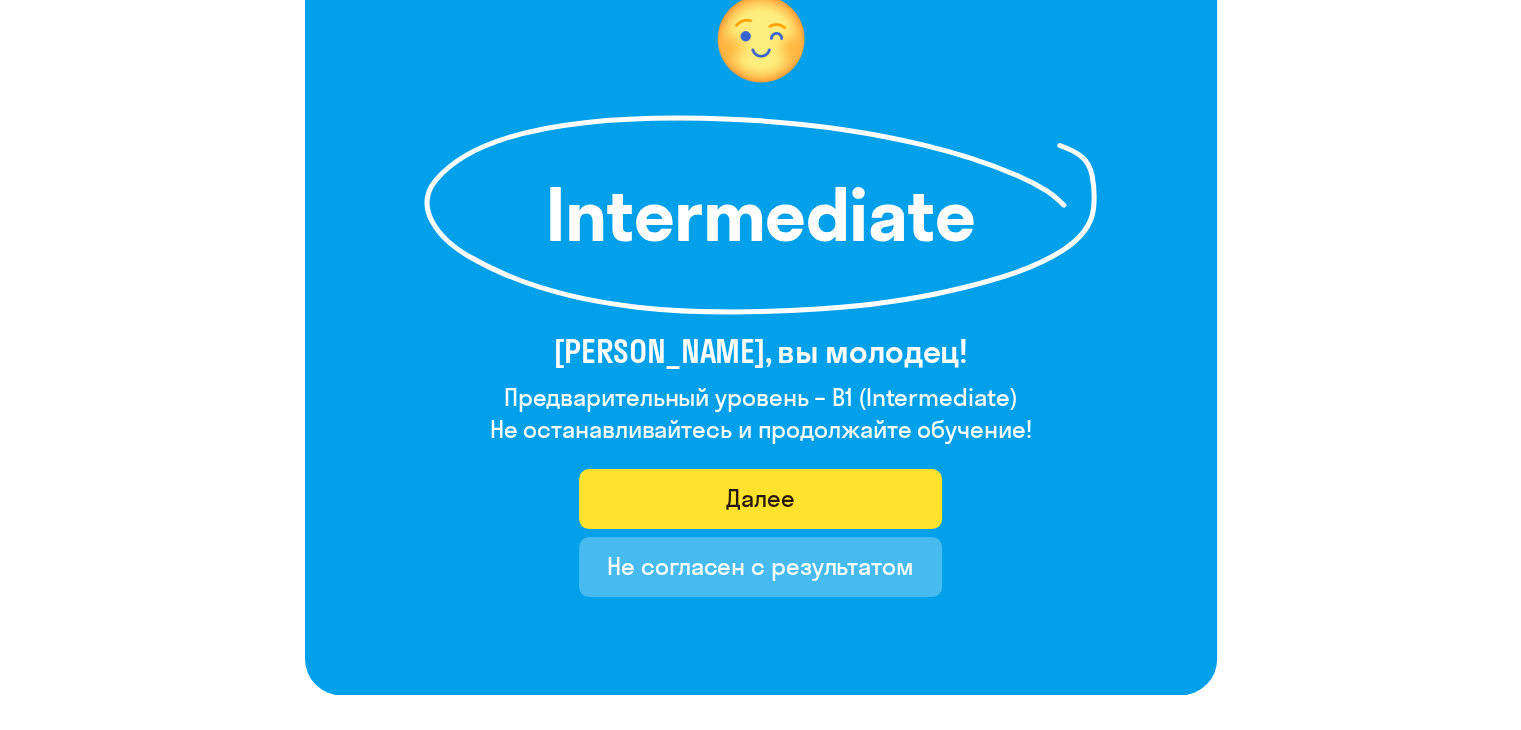 click on "Далее" 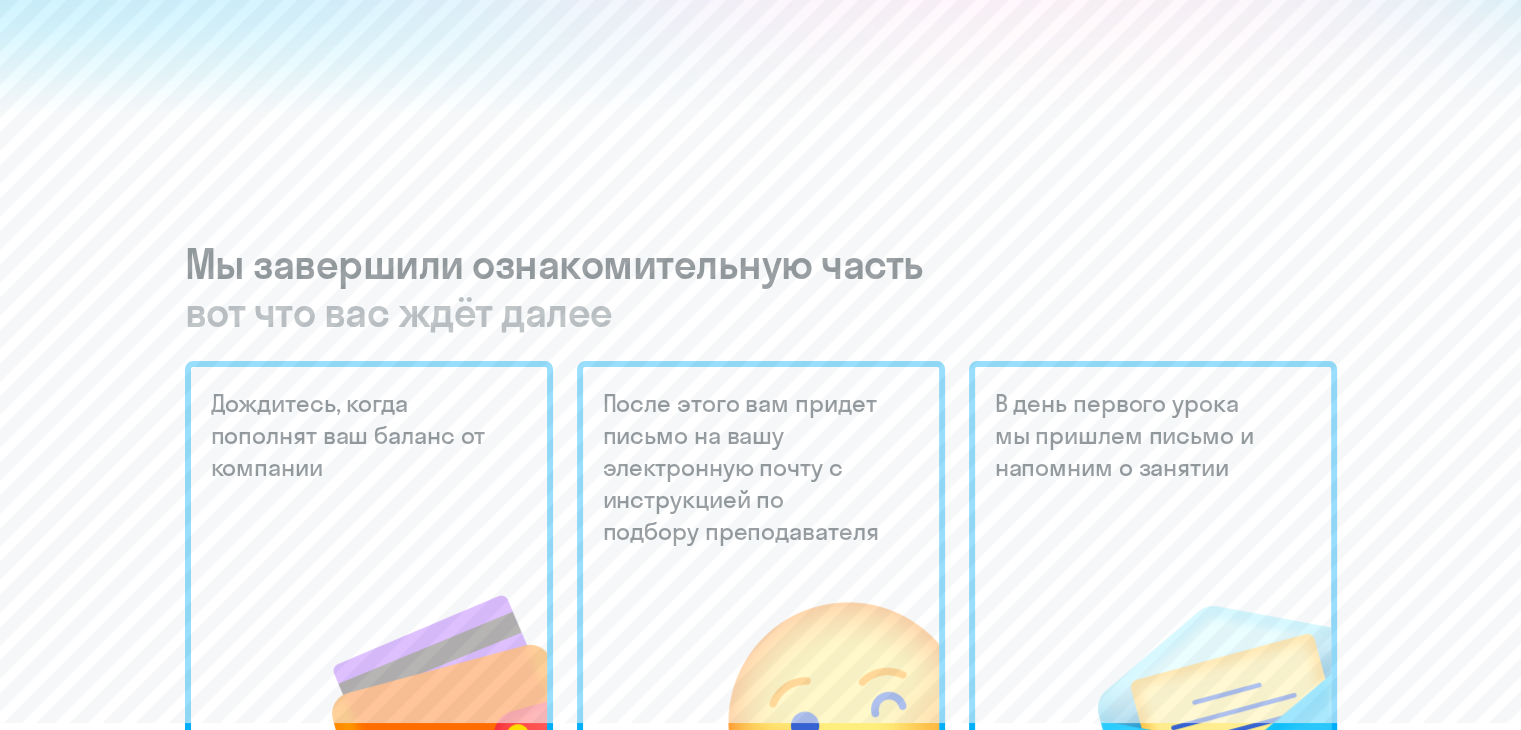 scroll, scrollTop: 500, scrollLeft: 0, axis: vertical 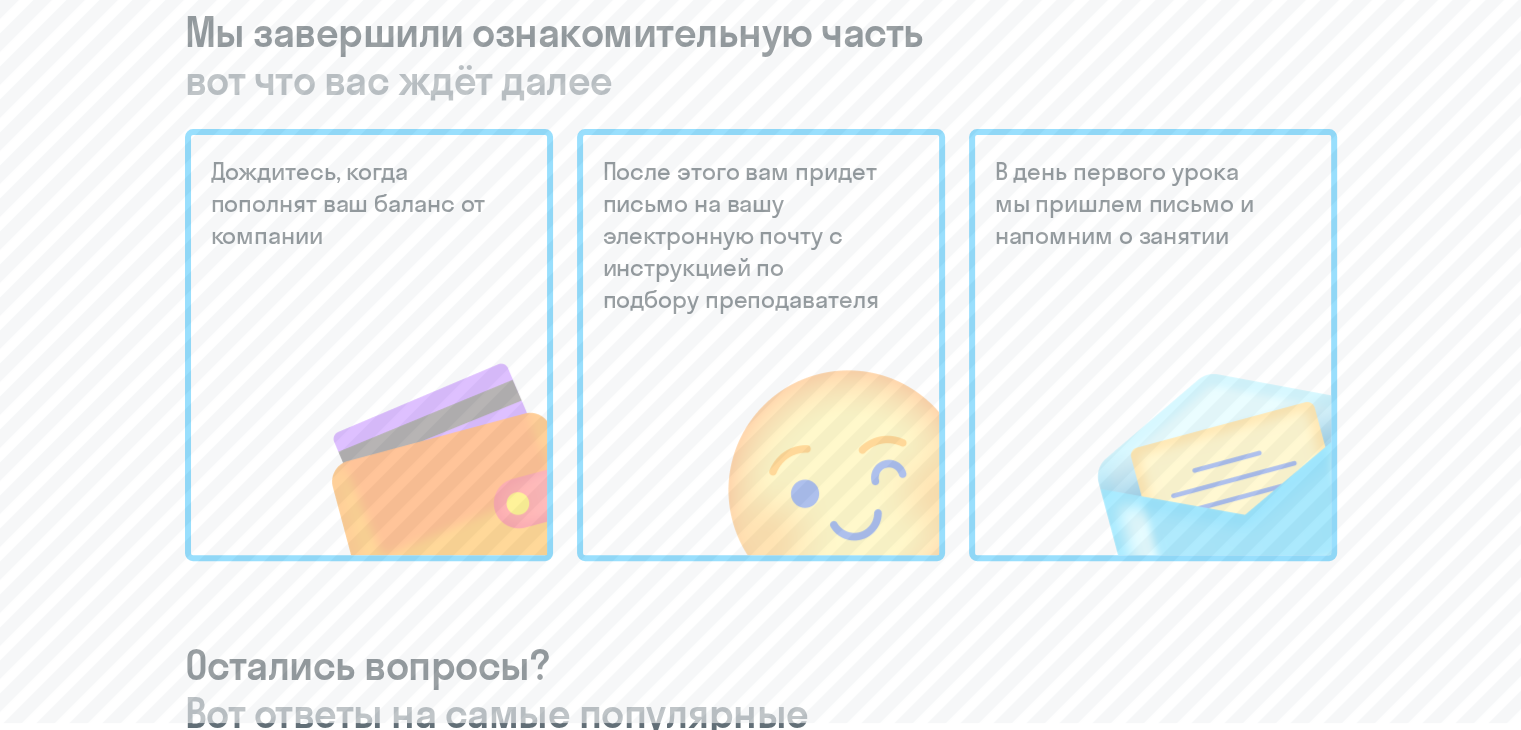click 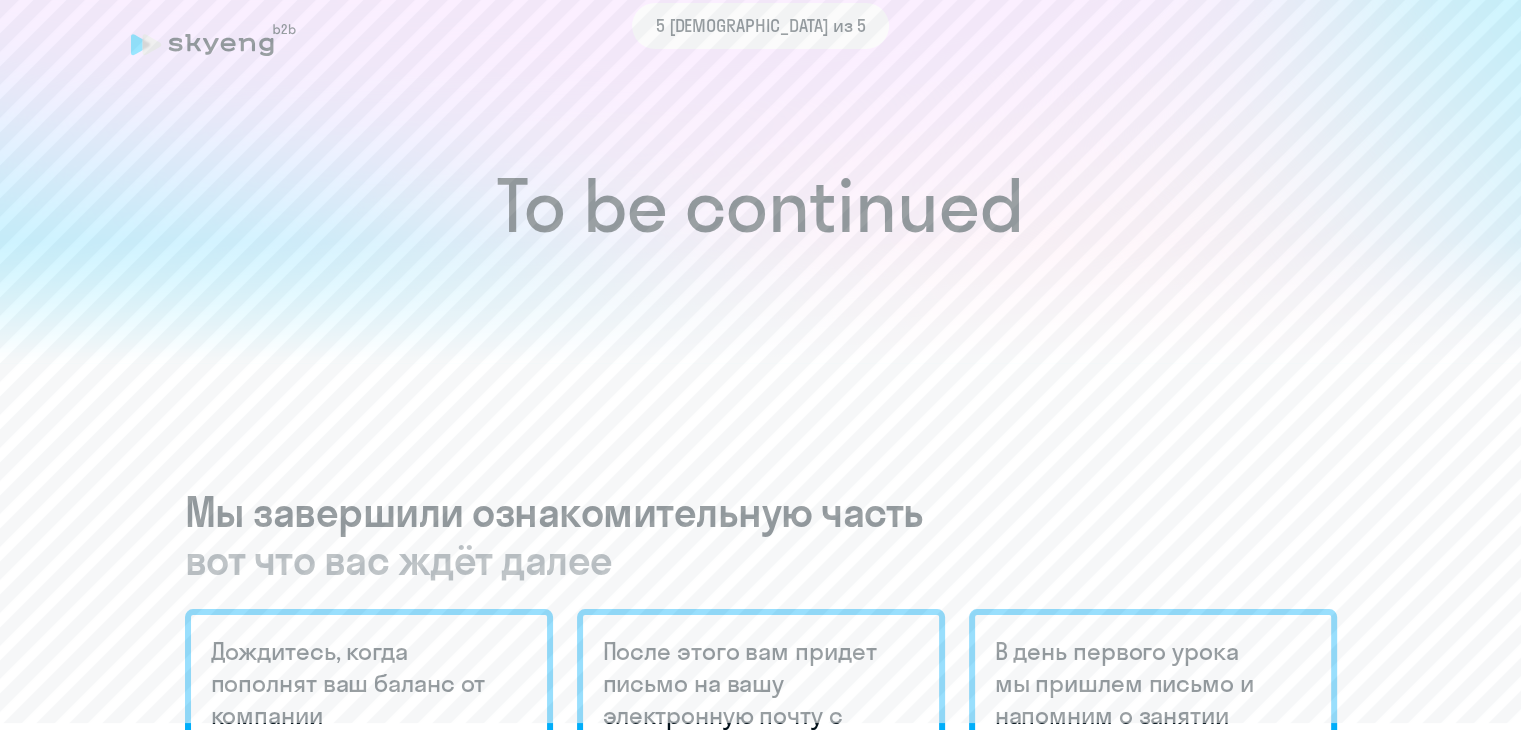 scroll, scrollTop: 0, scrollLeft: 0, axis: both 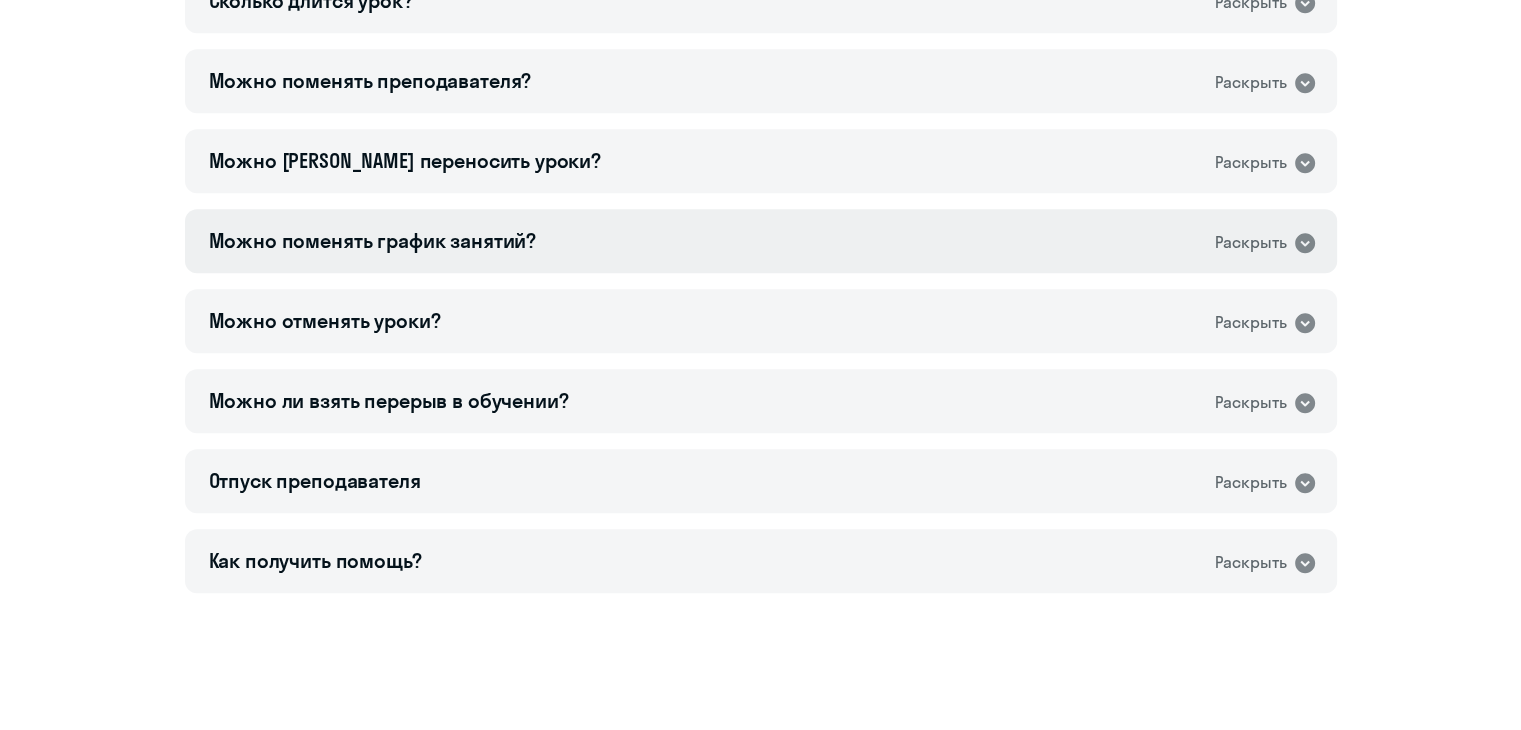 click on "Можно поменять график занятий?   Раскрыть" 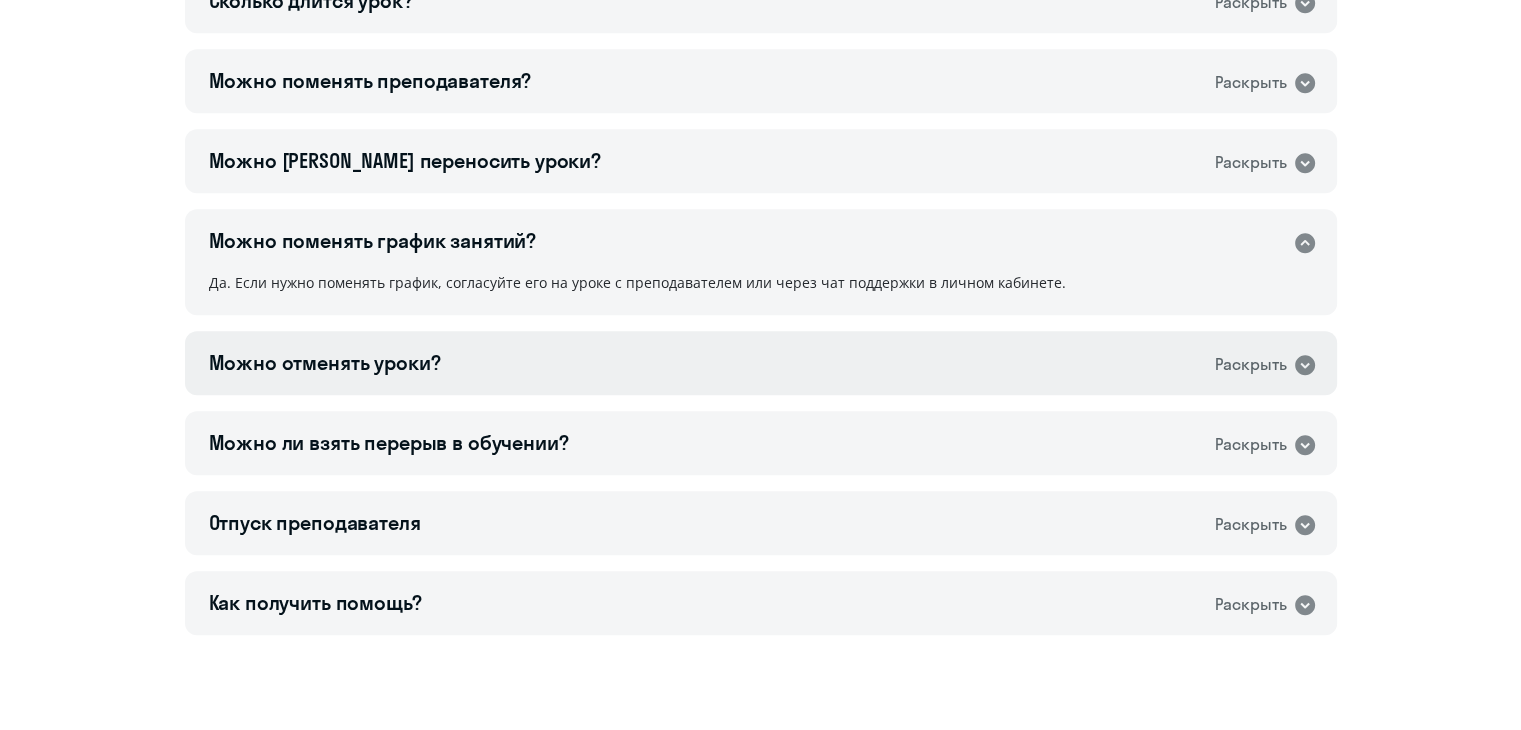 click on "Можно отменять уроки?   Раскрыть" 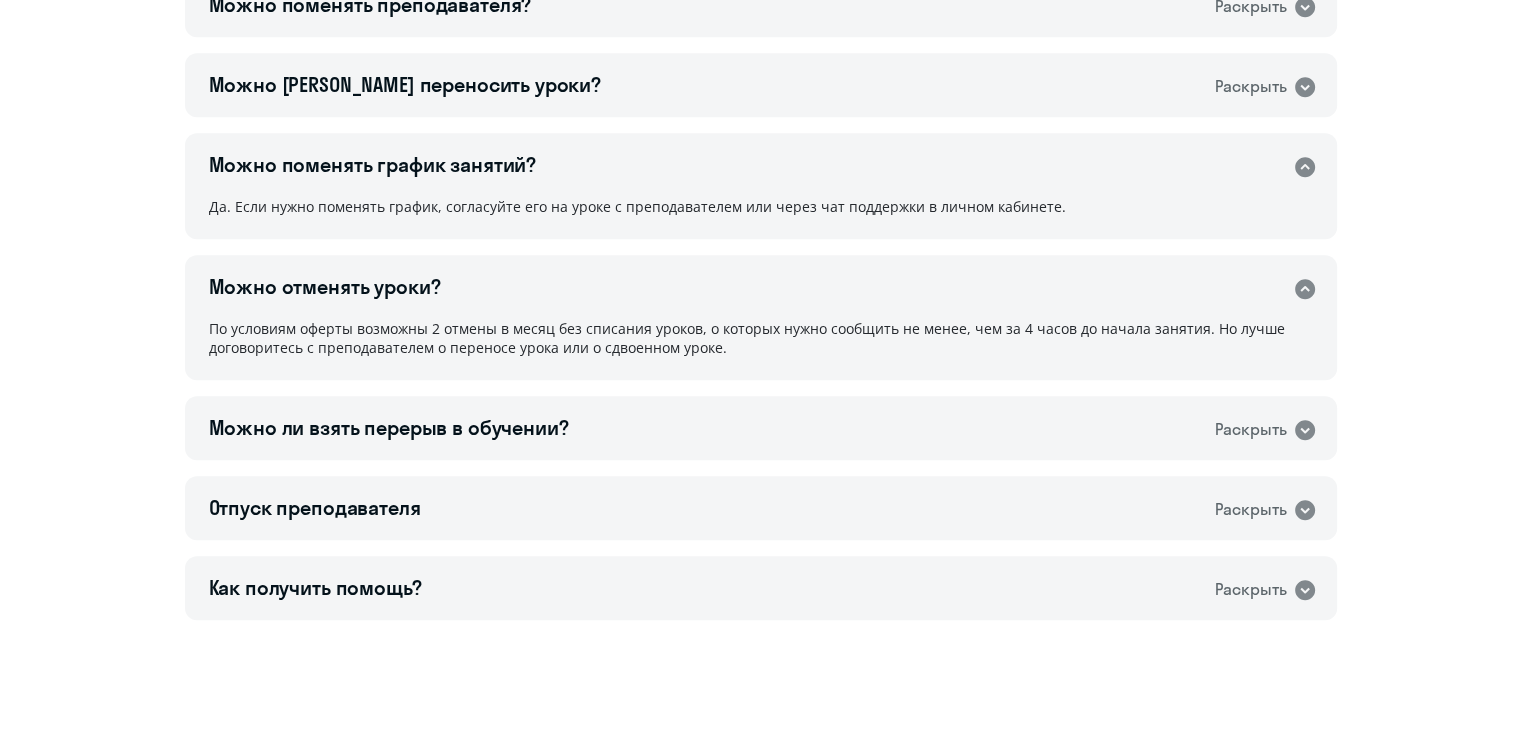 scroll, scrollTop: 1465, scrollLeft: 0, axis: vertical 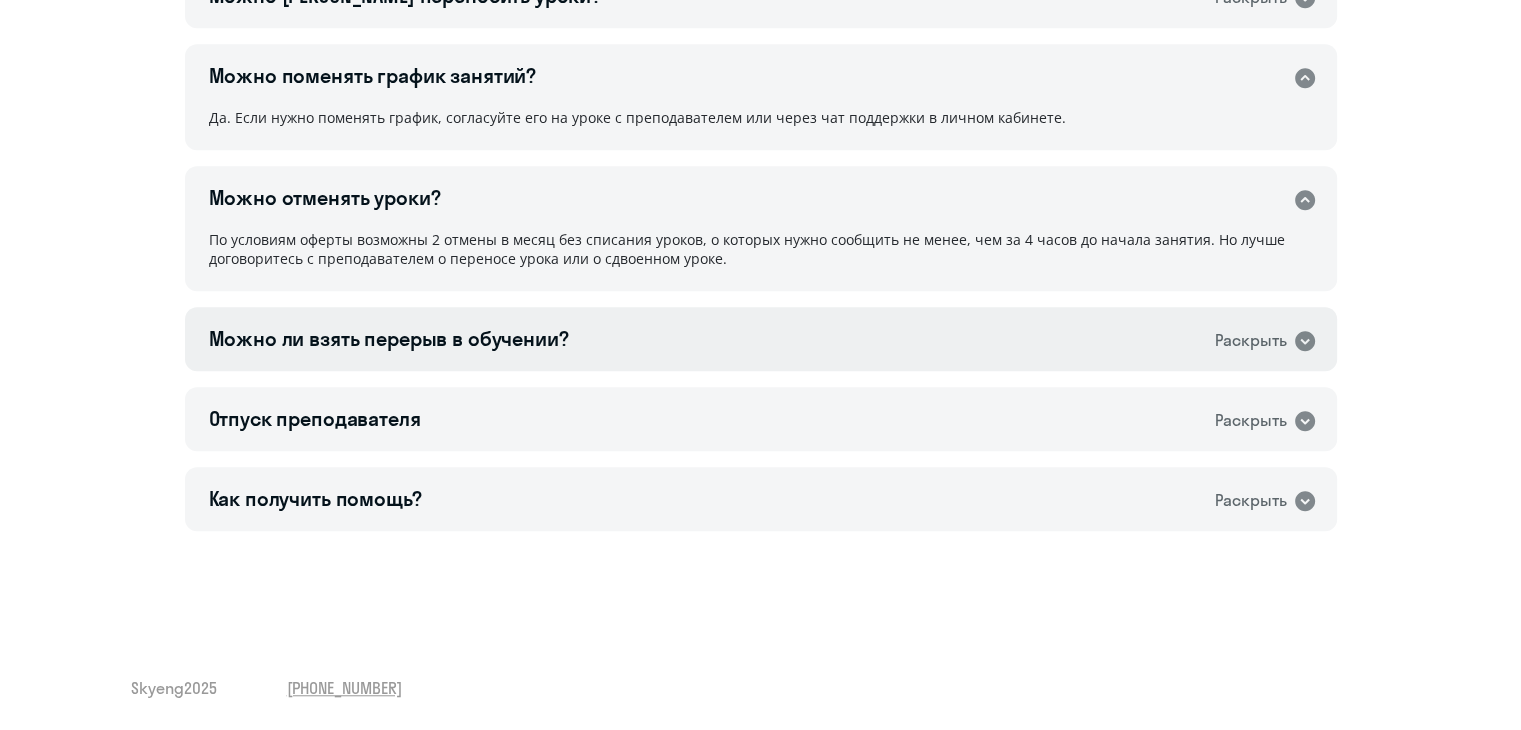 click on "Можно ли взять перерыв в обучении?   Раскрыть" 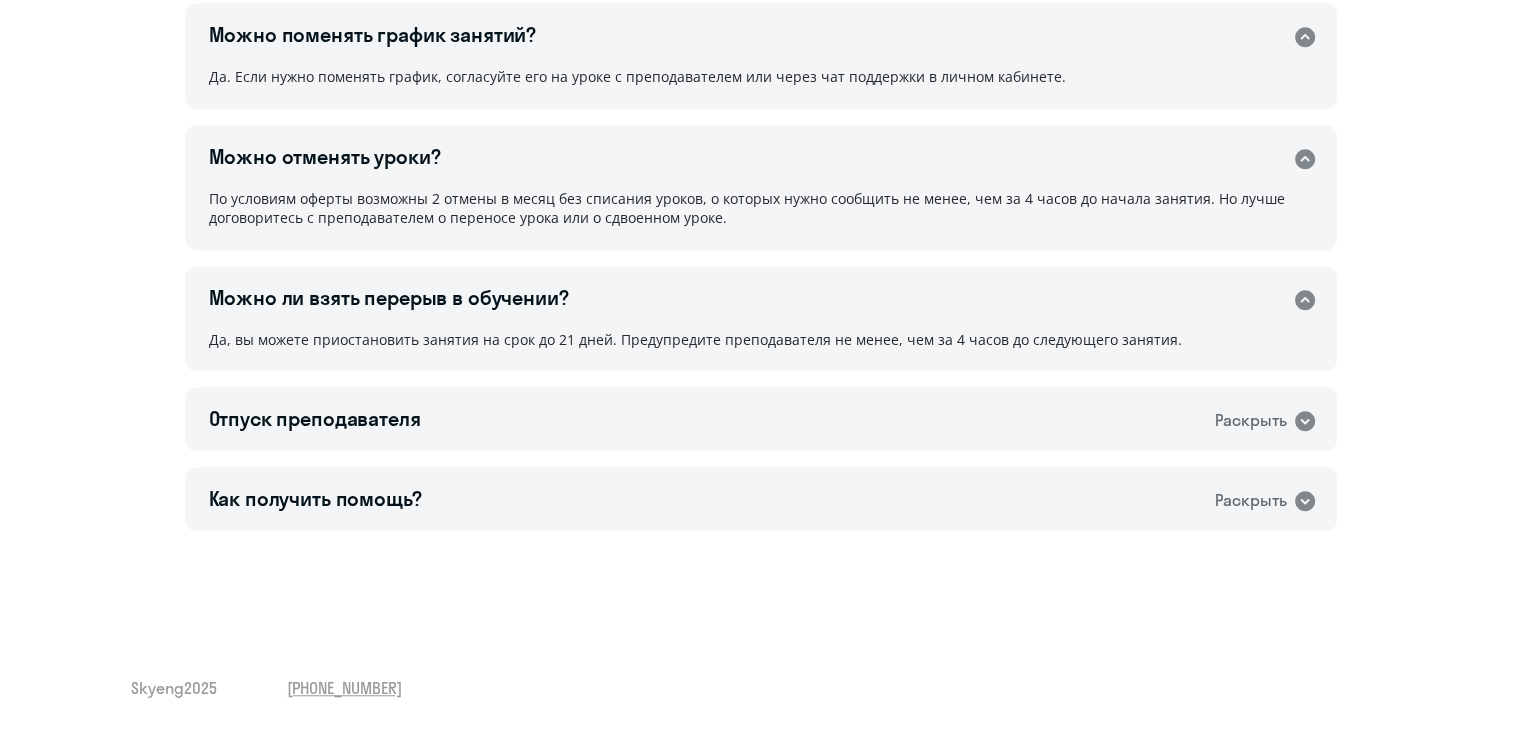 scroll, scrollTop: 1507, scrollLeft: 0, axis: vertical 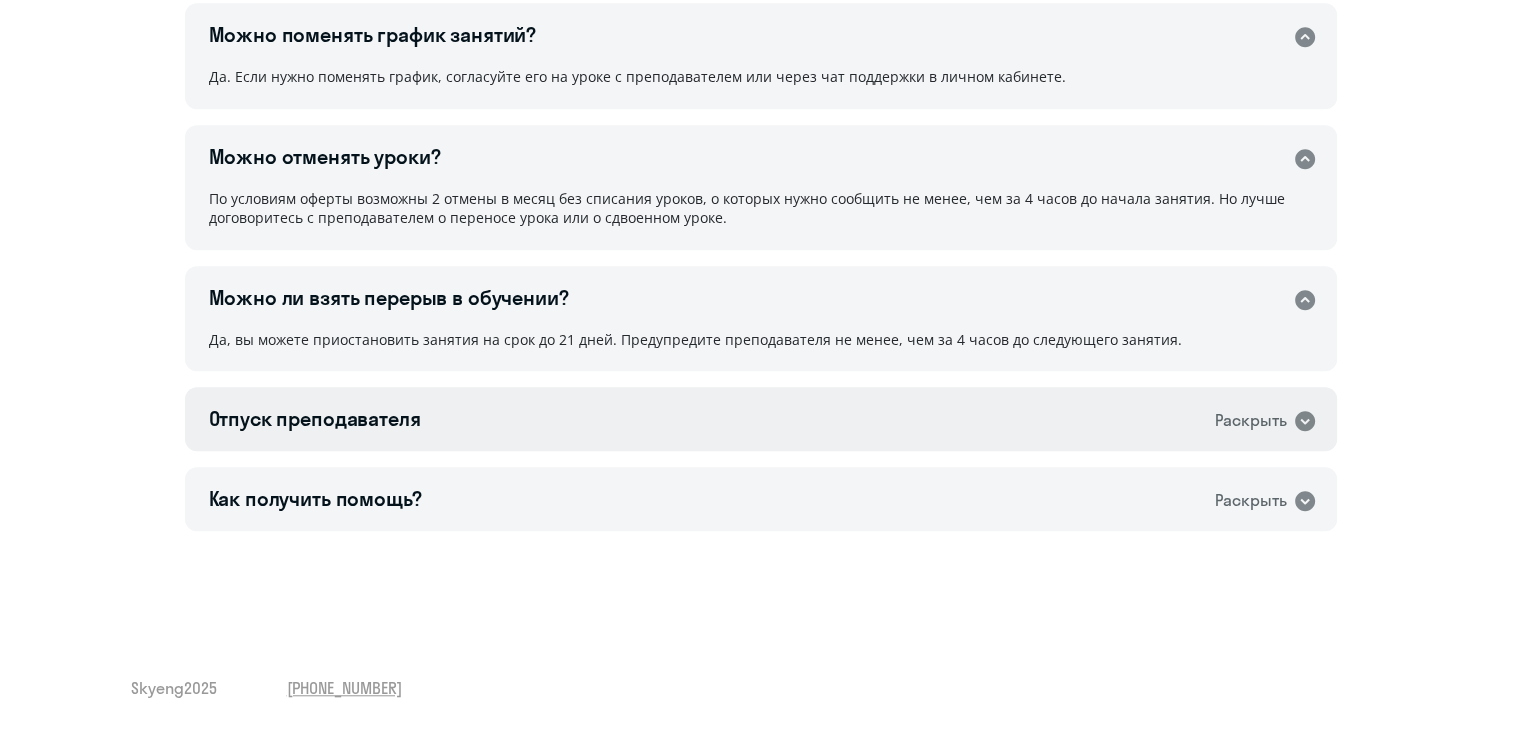 click on "Отпуск преподавателя   Раскрыть" 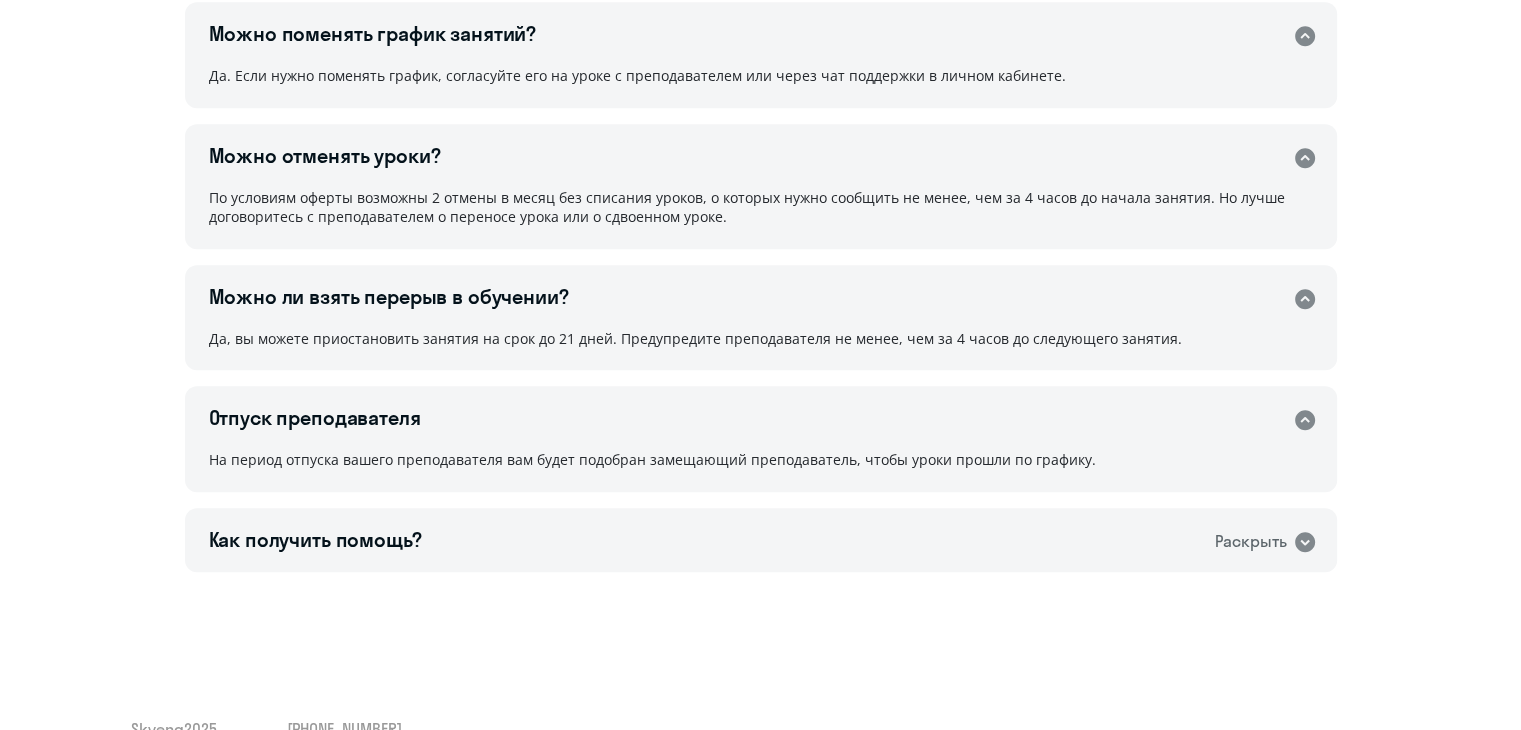 scroll, scrollTop: 1548, scrollLeft: 0, axis: vertical 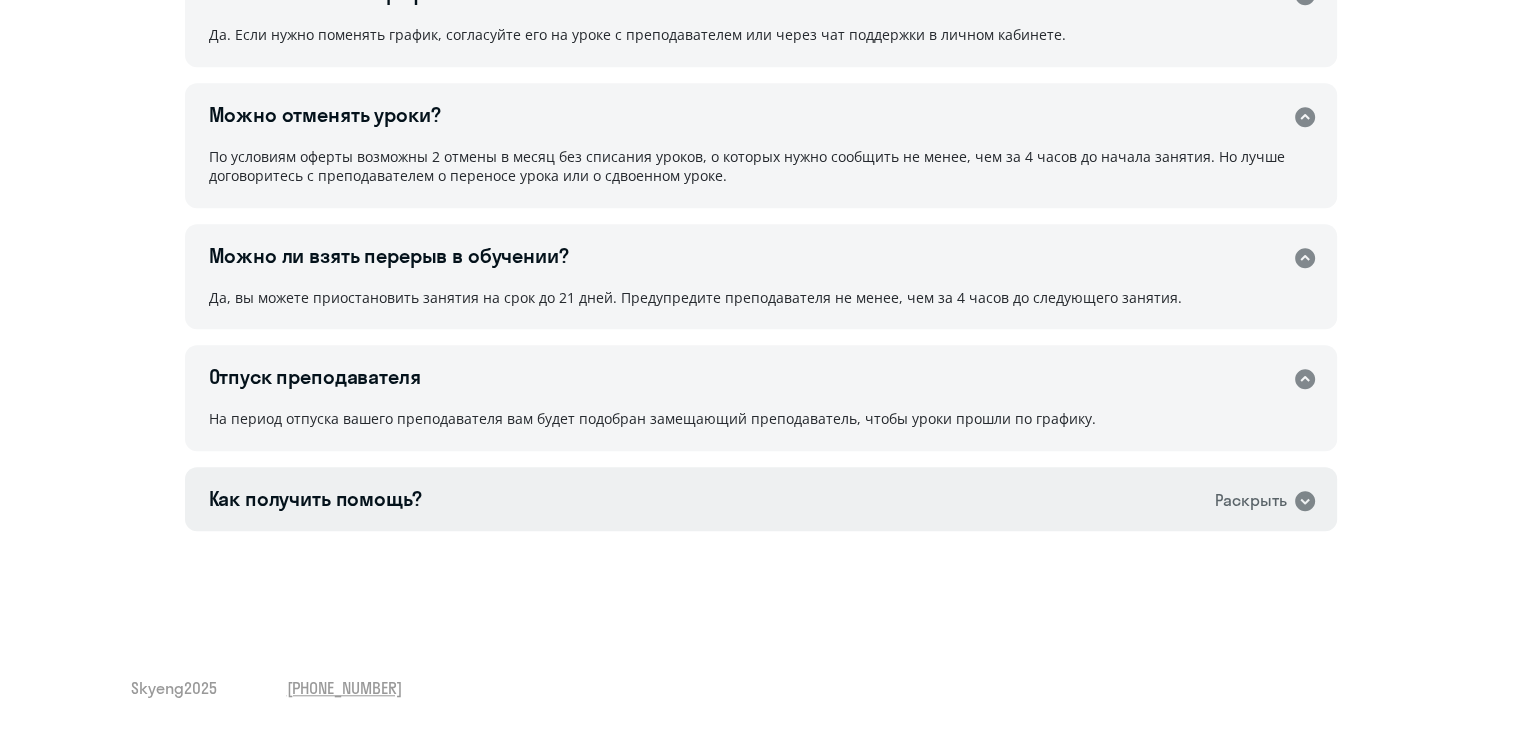 click on "Как получить помощь?   Раскрыть" 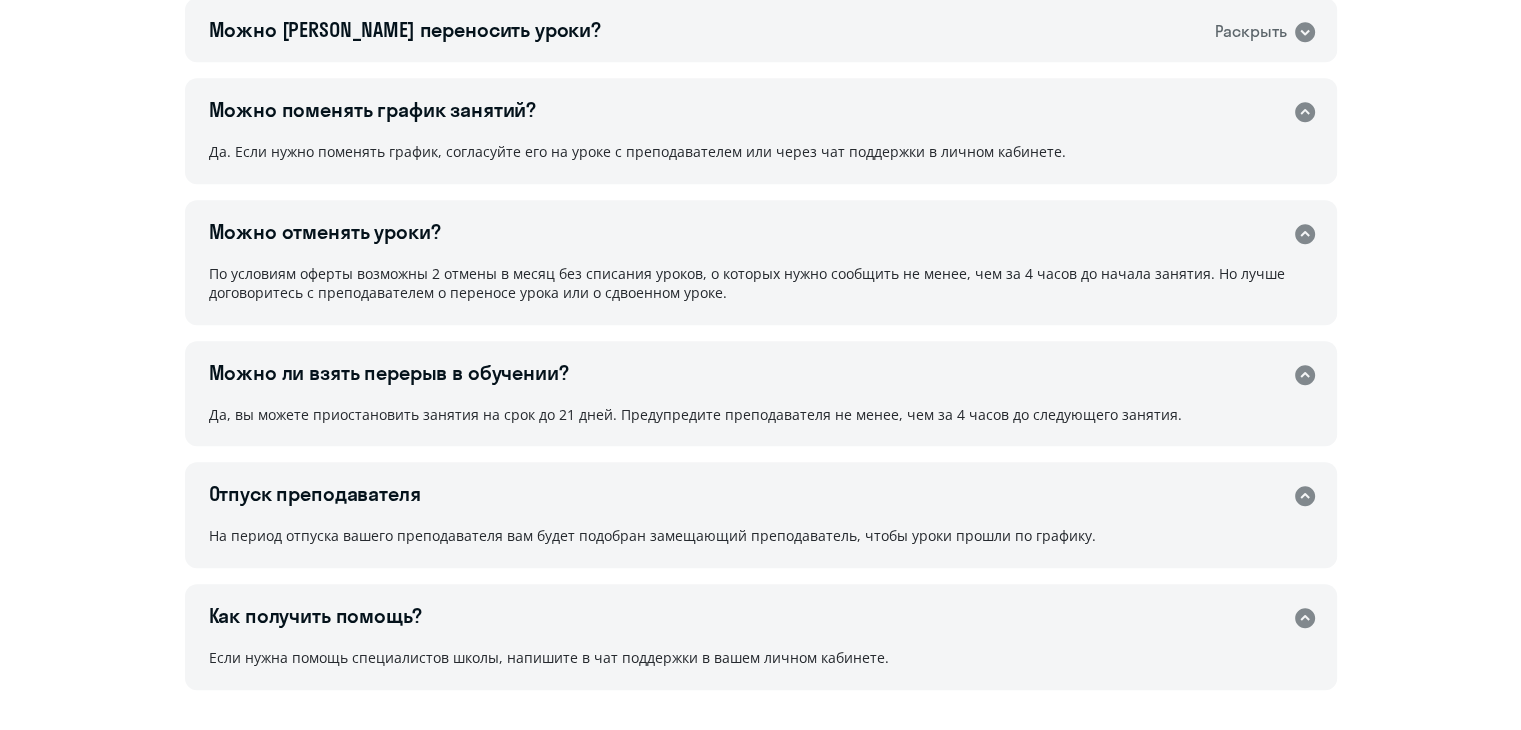 scroll, scrollTop: 1248, scrollLeft: 0, axis: vertical 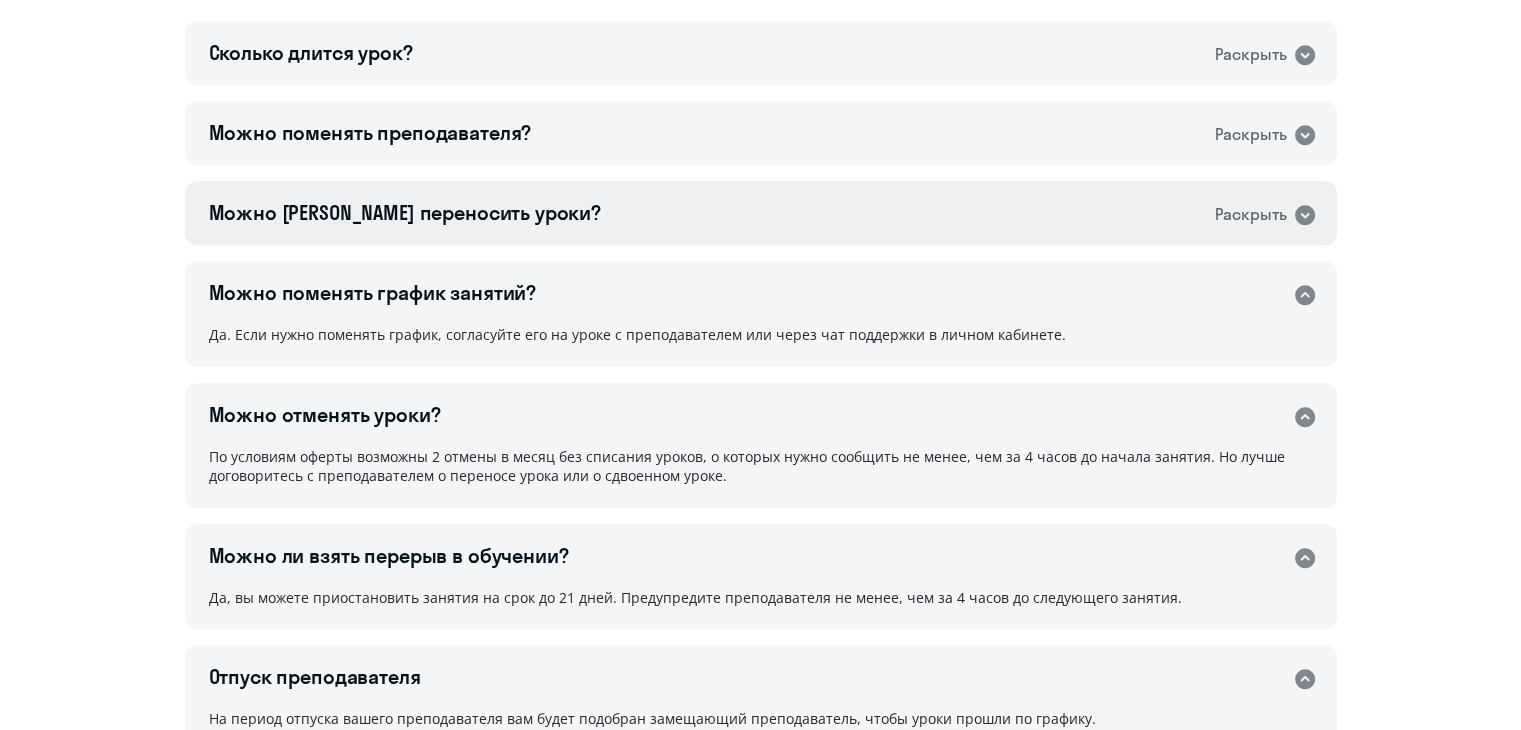 click on "Можно [PERSON_NAME] переносить уроки?   Раскрыть" 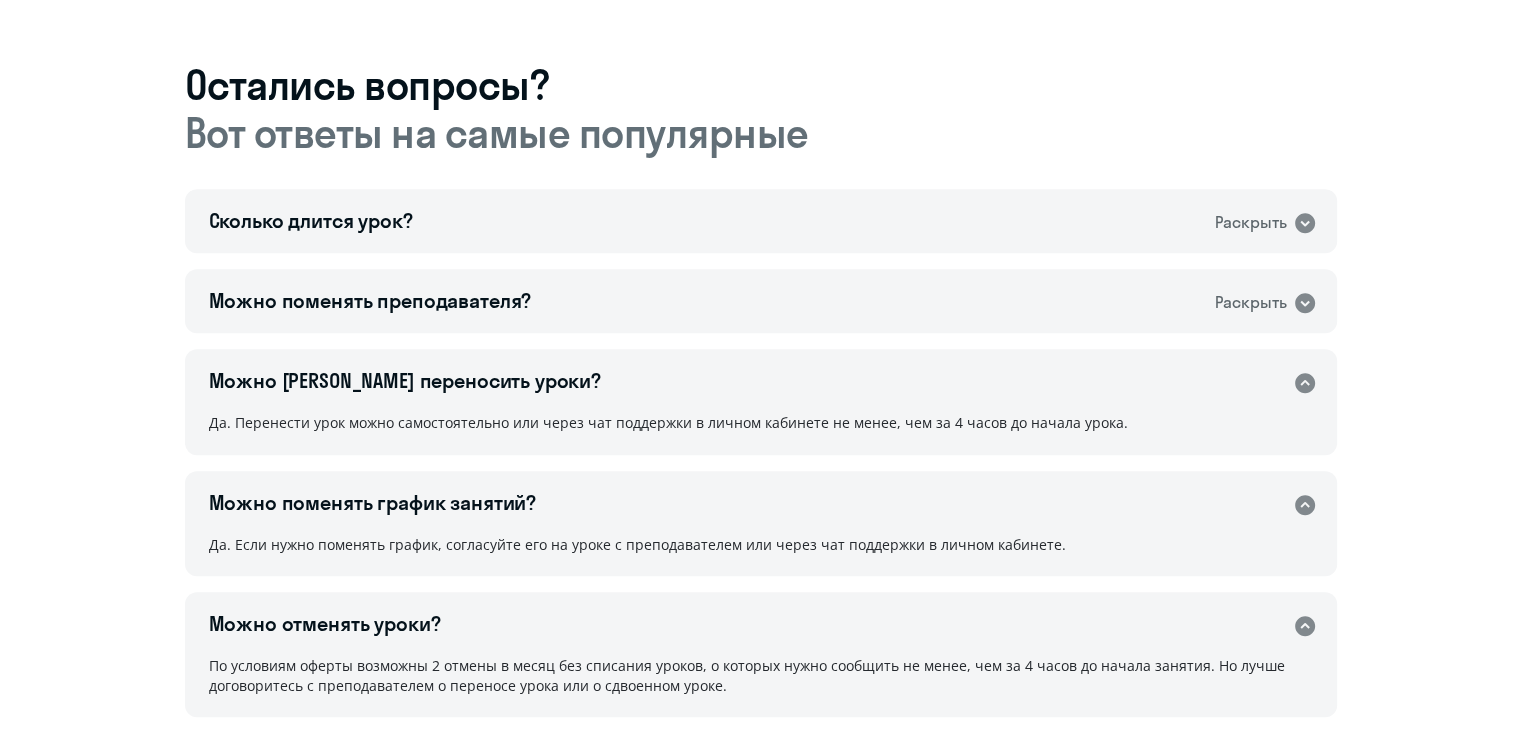 scroll, scrollTop: 1048, scrollLeft: 0, axis: vertical 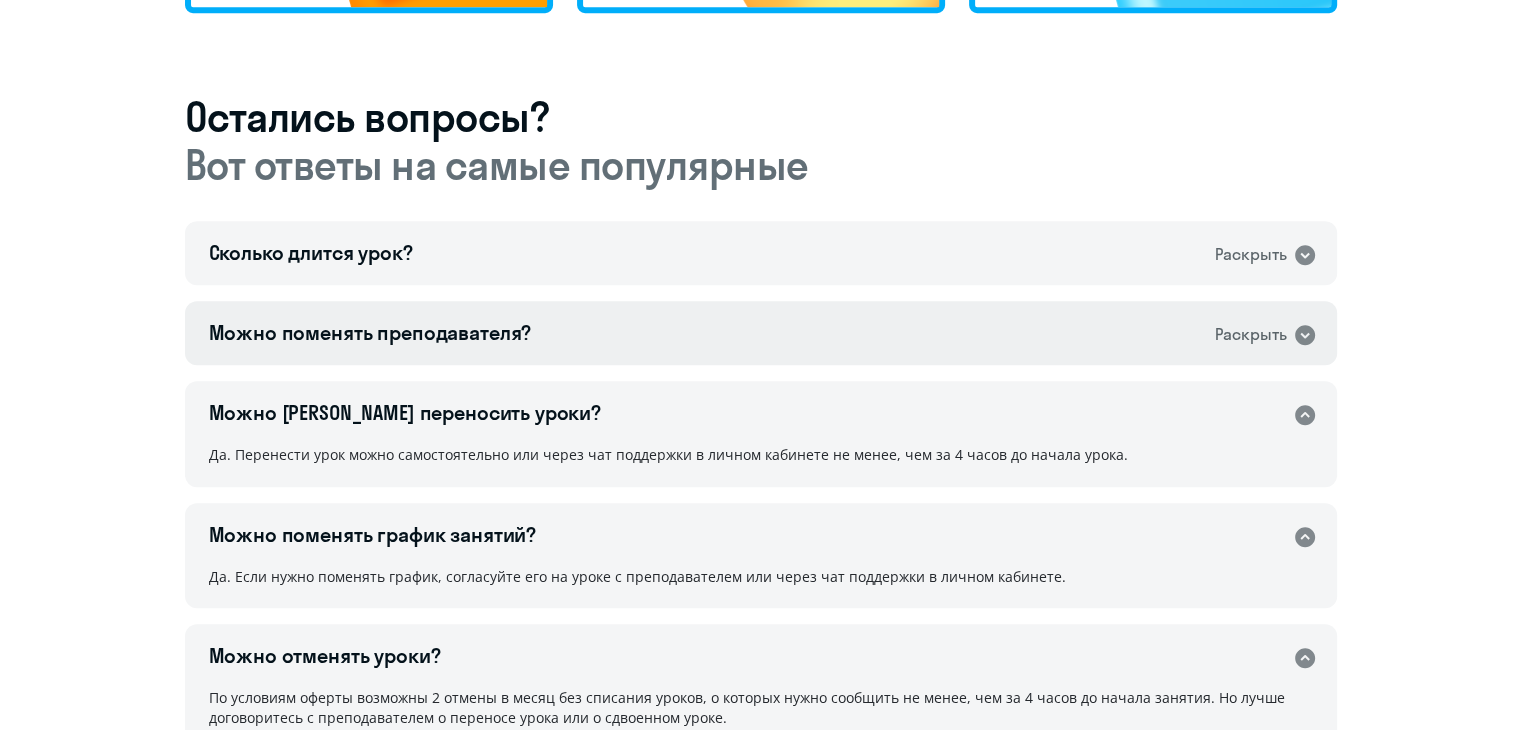 click on "Можно поменять преподавателя?   Раскрыть" 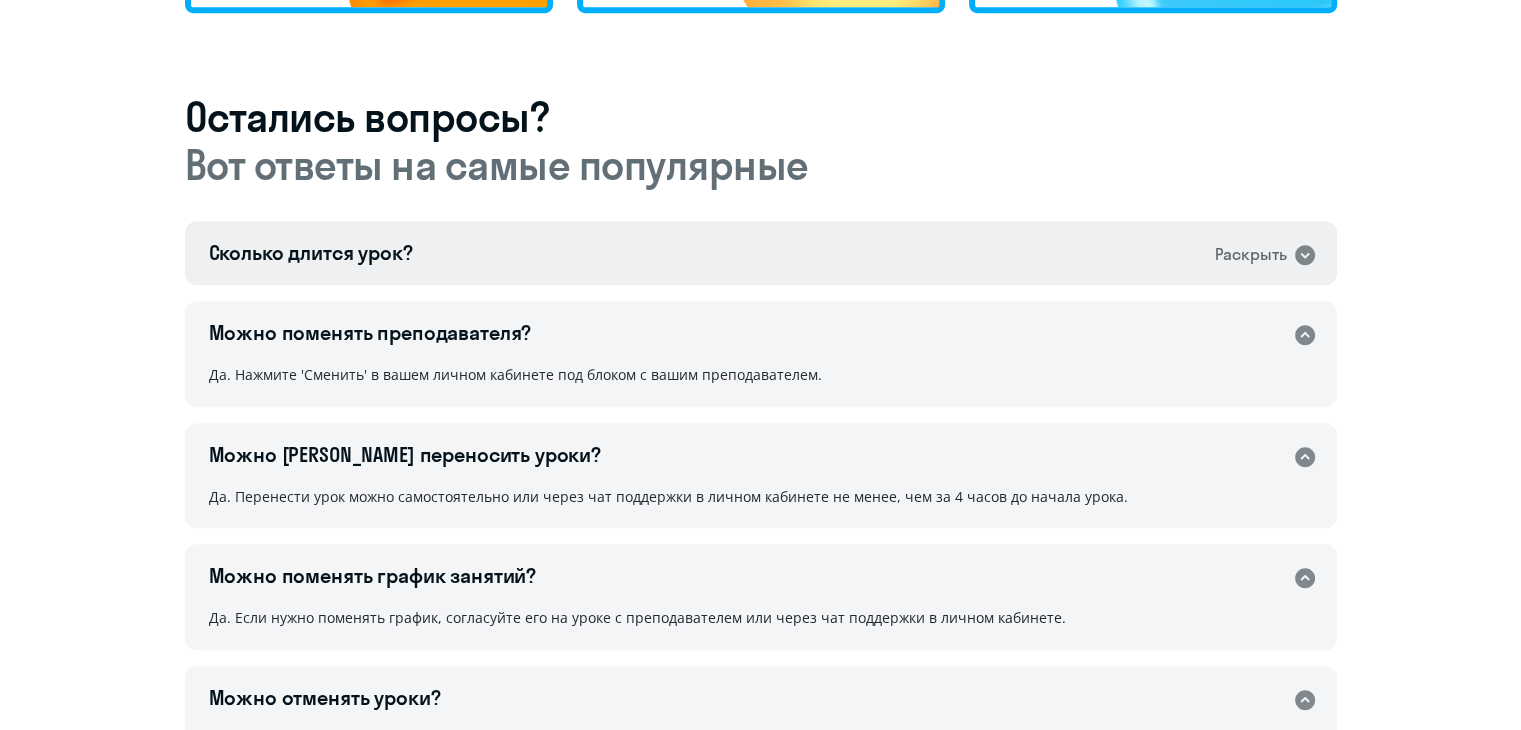 click on "Сколько длится урок?   Раскрыть" 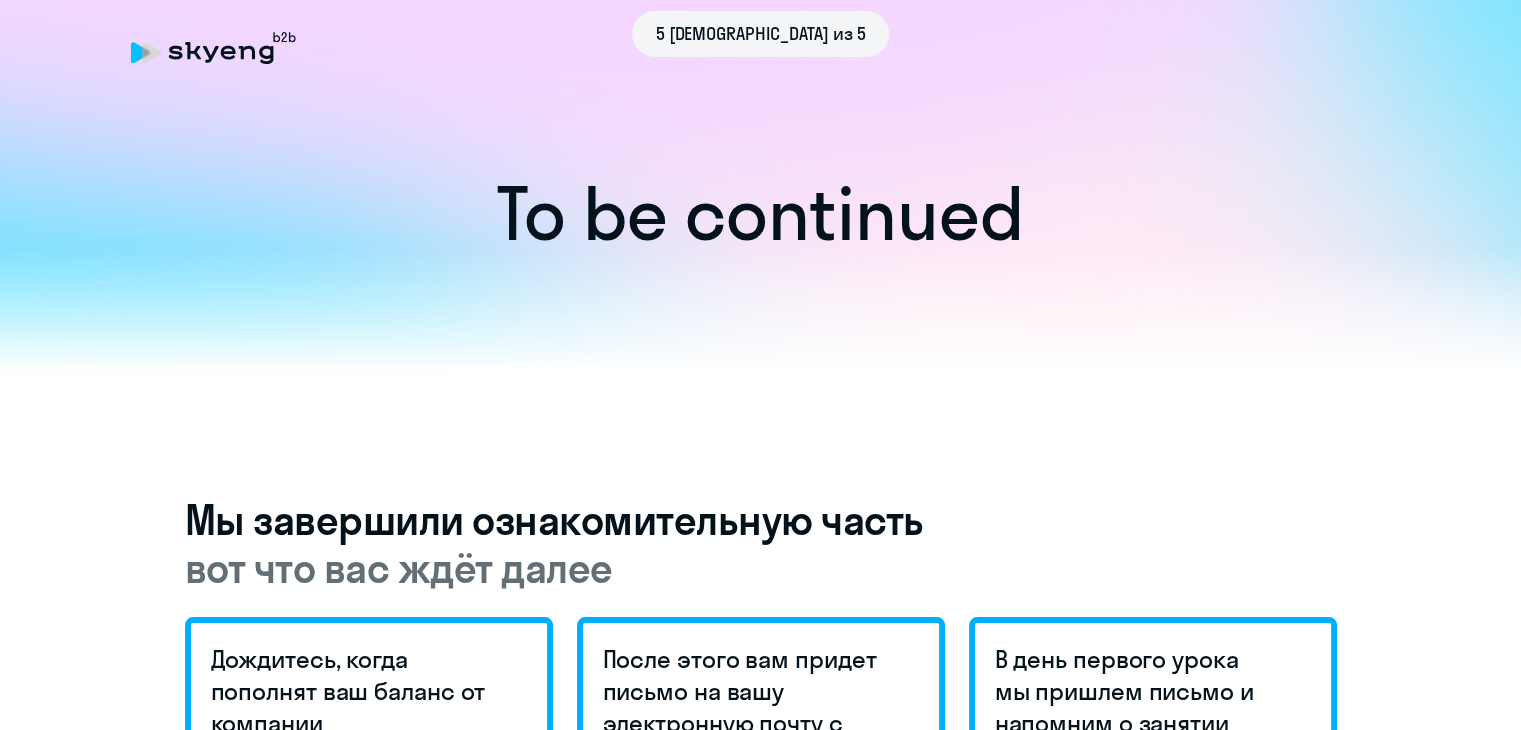 scroll, scrollTop: 0, scrollLeft: 0, axis: both 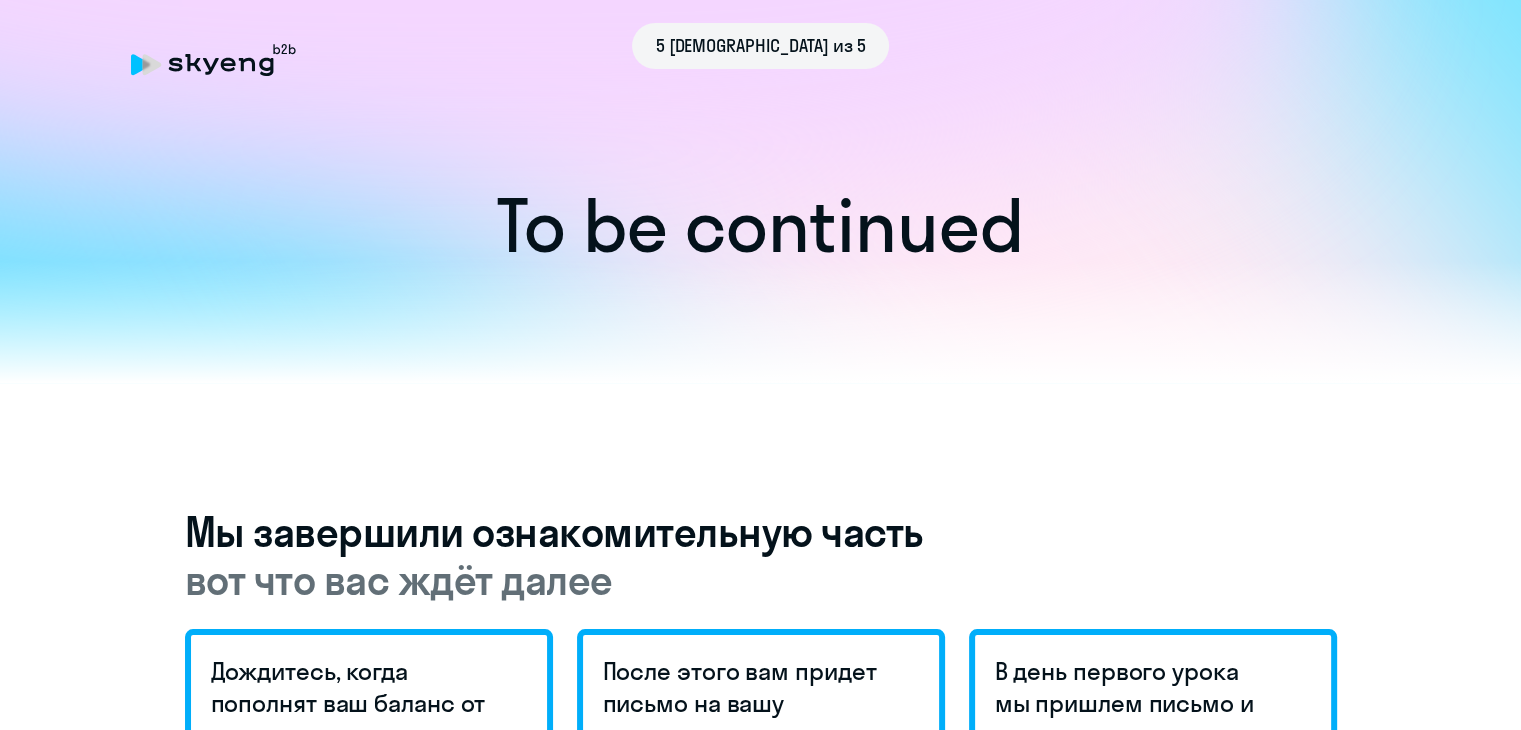 click on "5 [DEMOGRAPHIC_DATA] из 5" at bounding box center (761, 46) 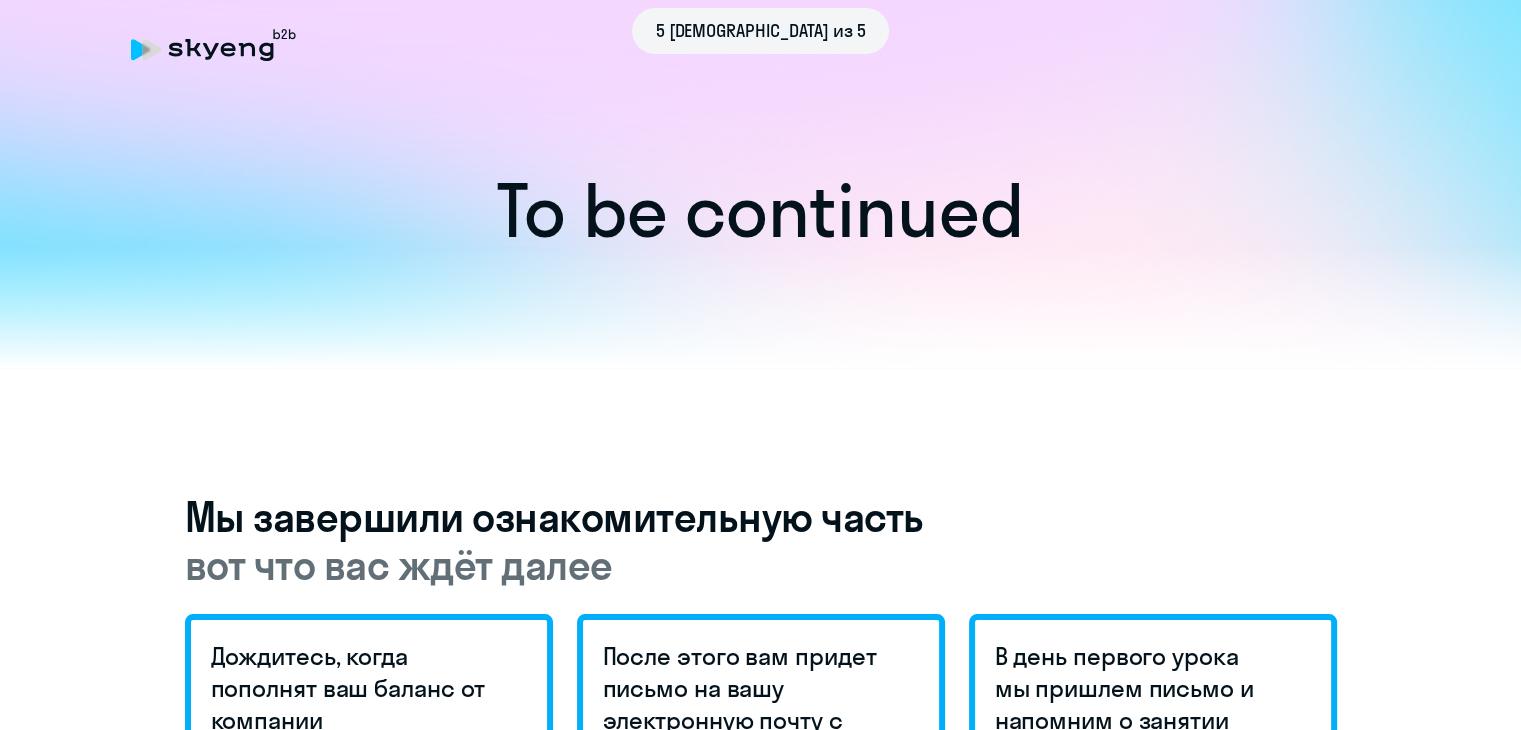 scroll, scrollTop: 0, scrollLeft: 0, axis: both 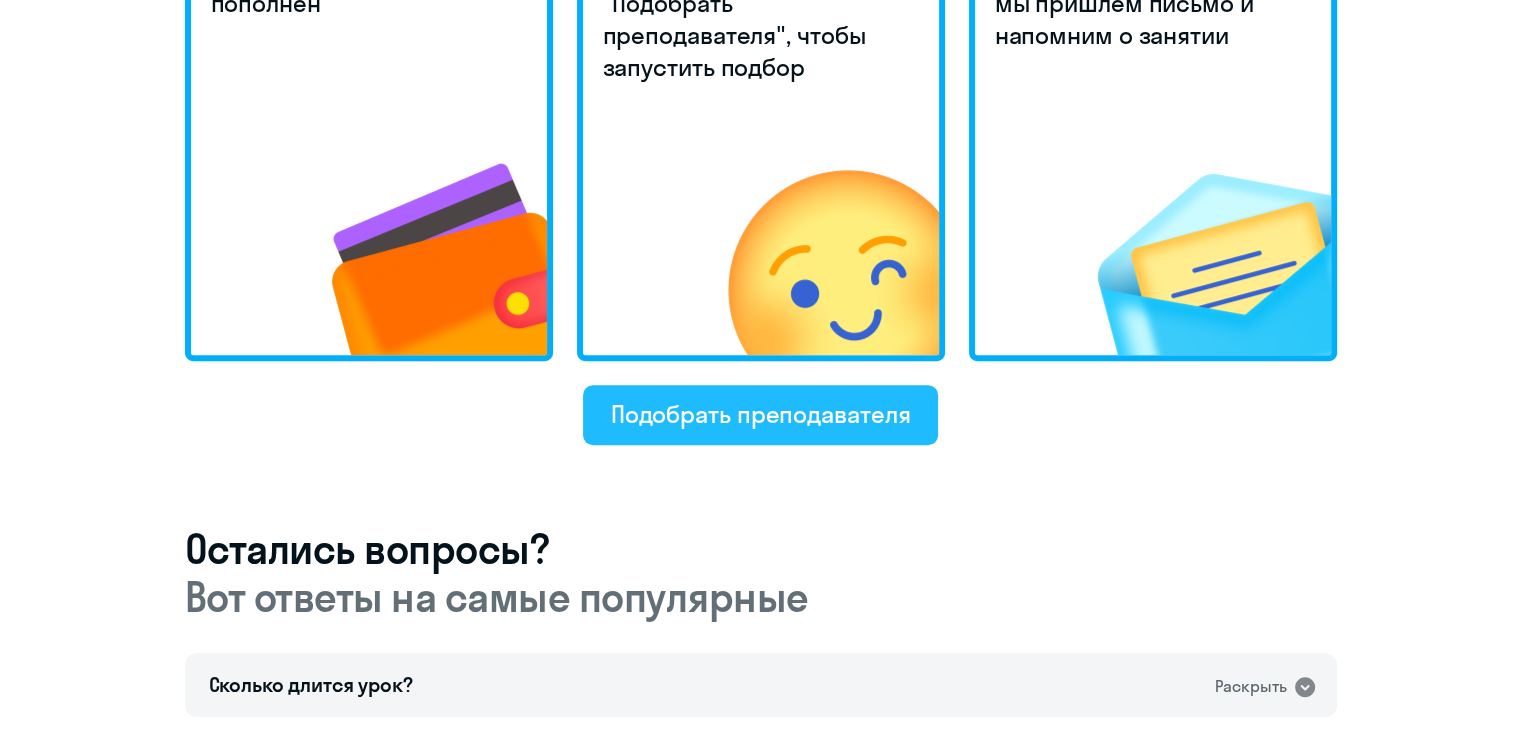 click on "Подобрать преподавателя" 